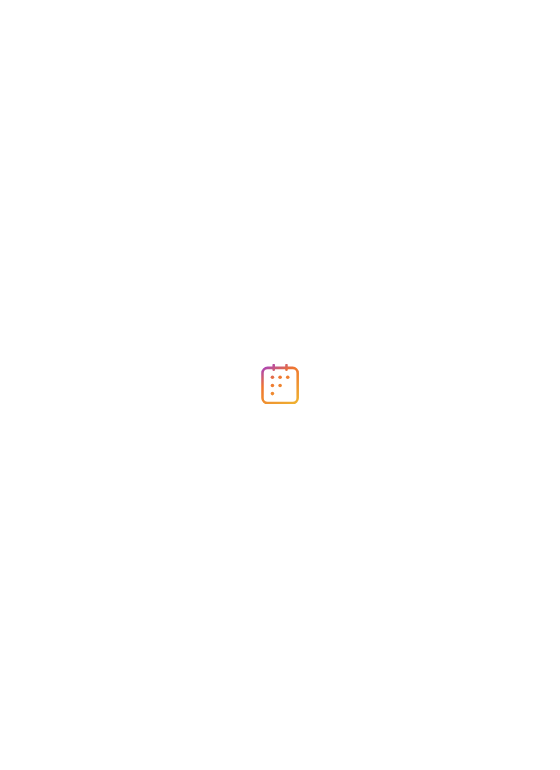 scroll, scrollTop: 0, scrollLeft: 0, axis: both 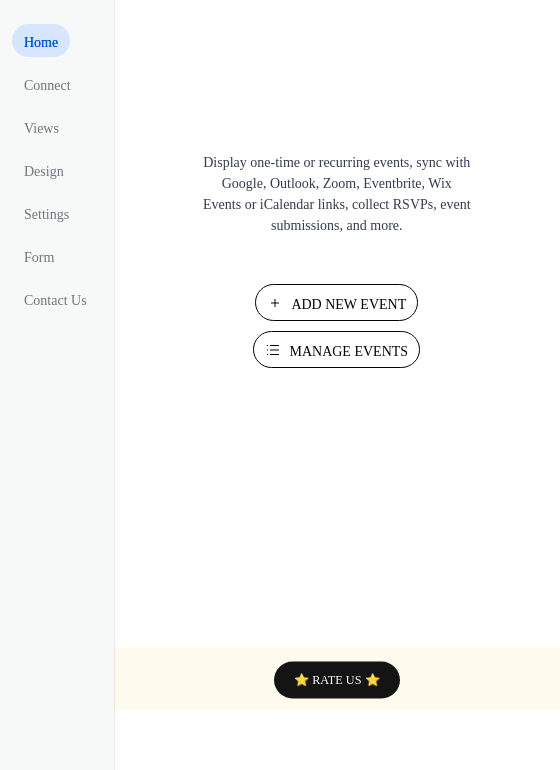 click on "Add New Event" at bounding box center [348, 304] 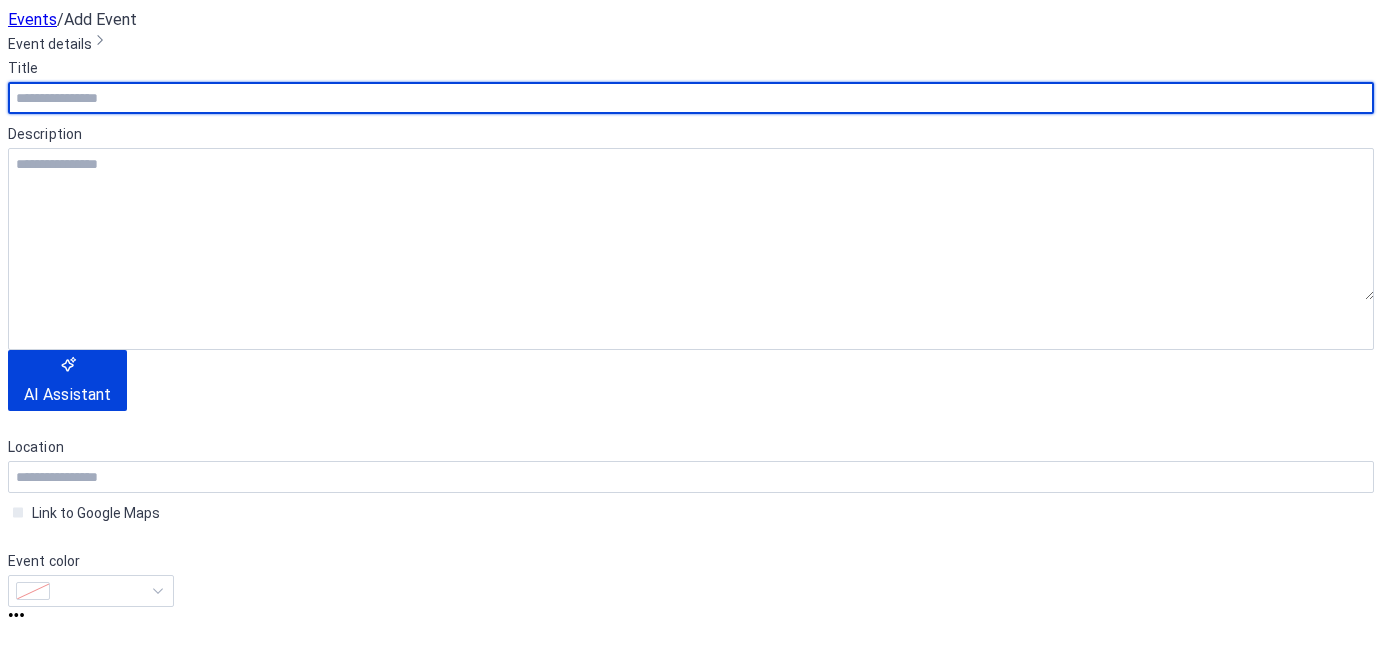 scroll, scrollTop: 0, scrollLeft: 0, axis: both 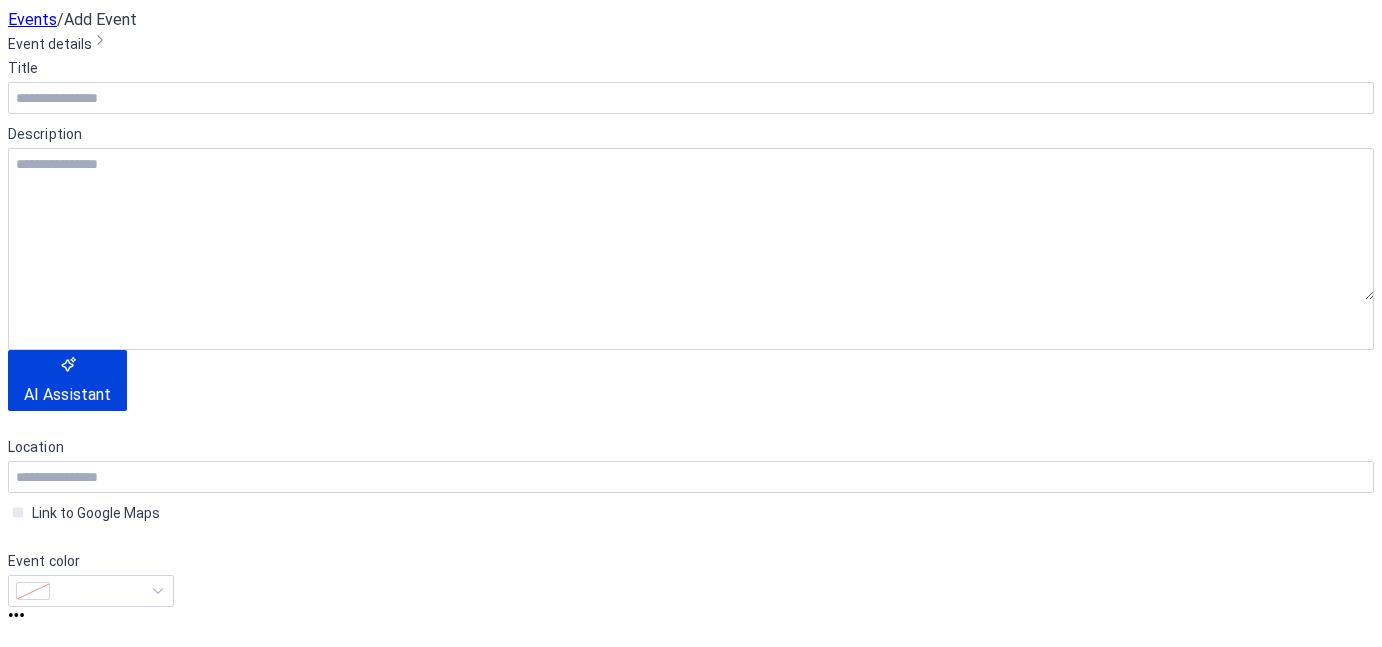 click 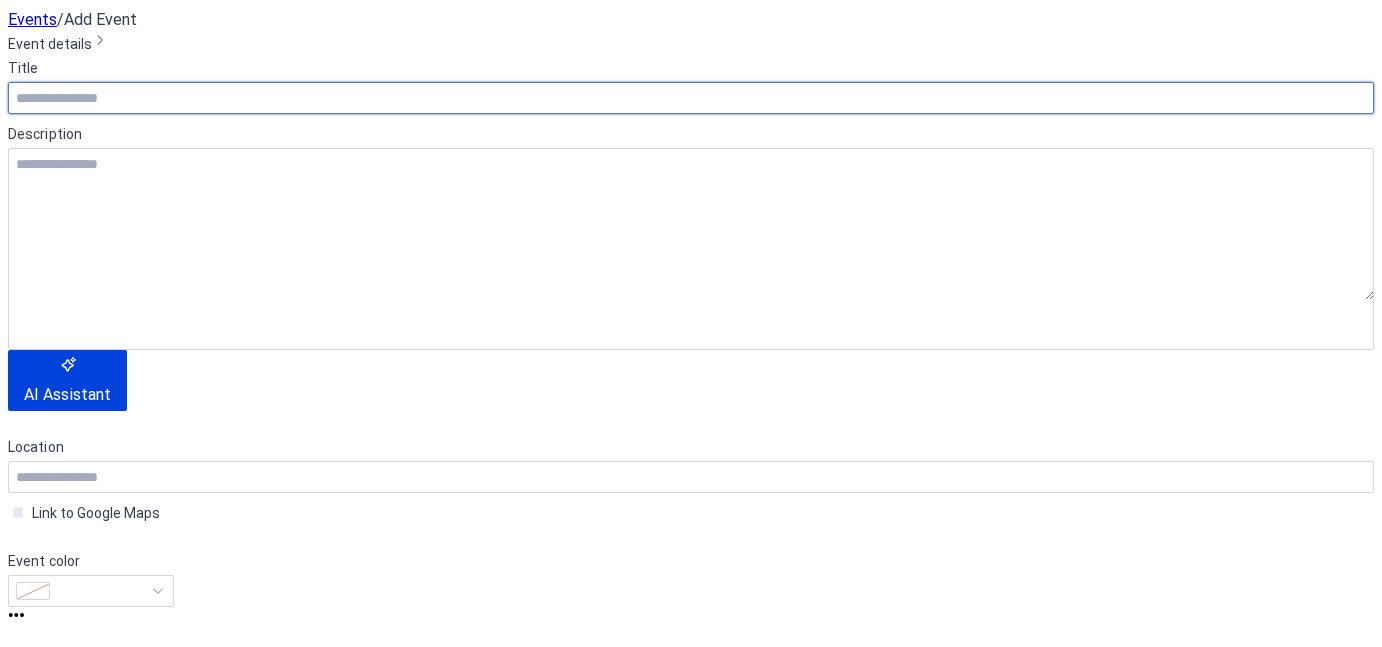 click at bounding box center (691, 98) 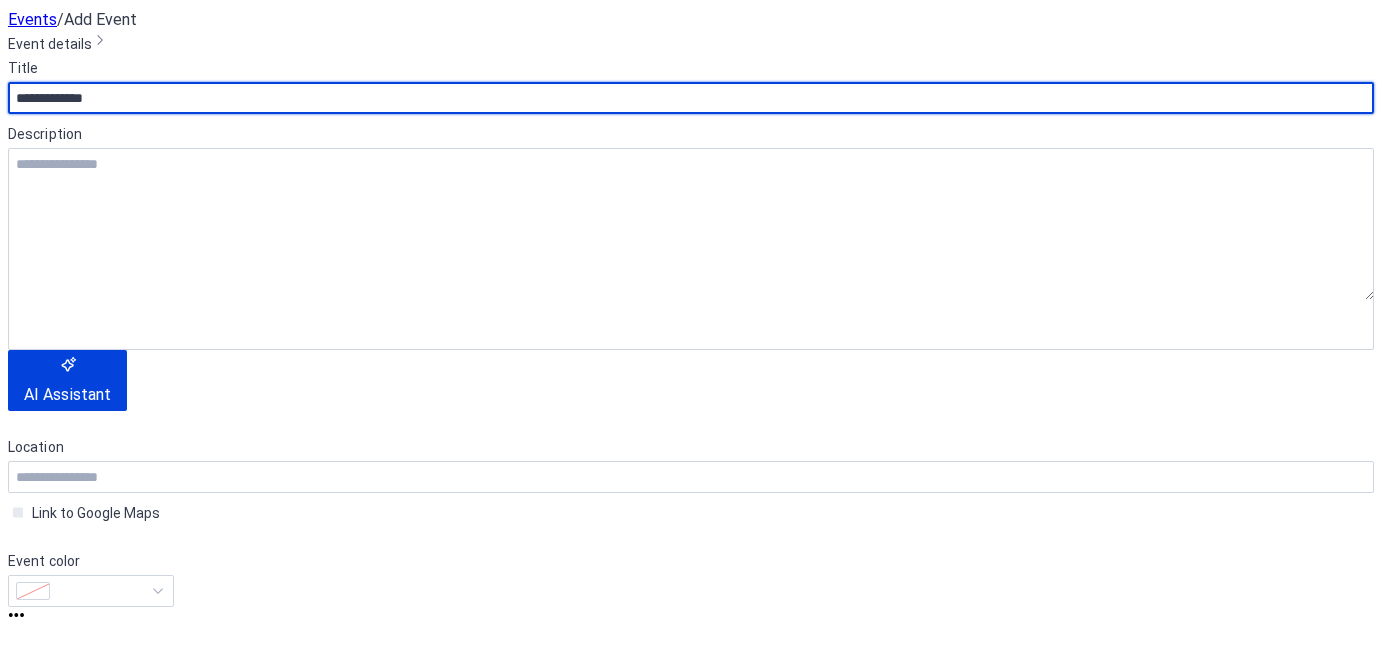 type on "**********" 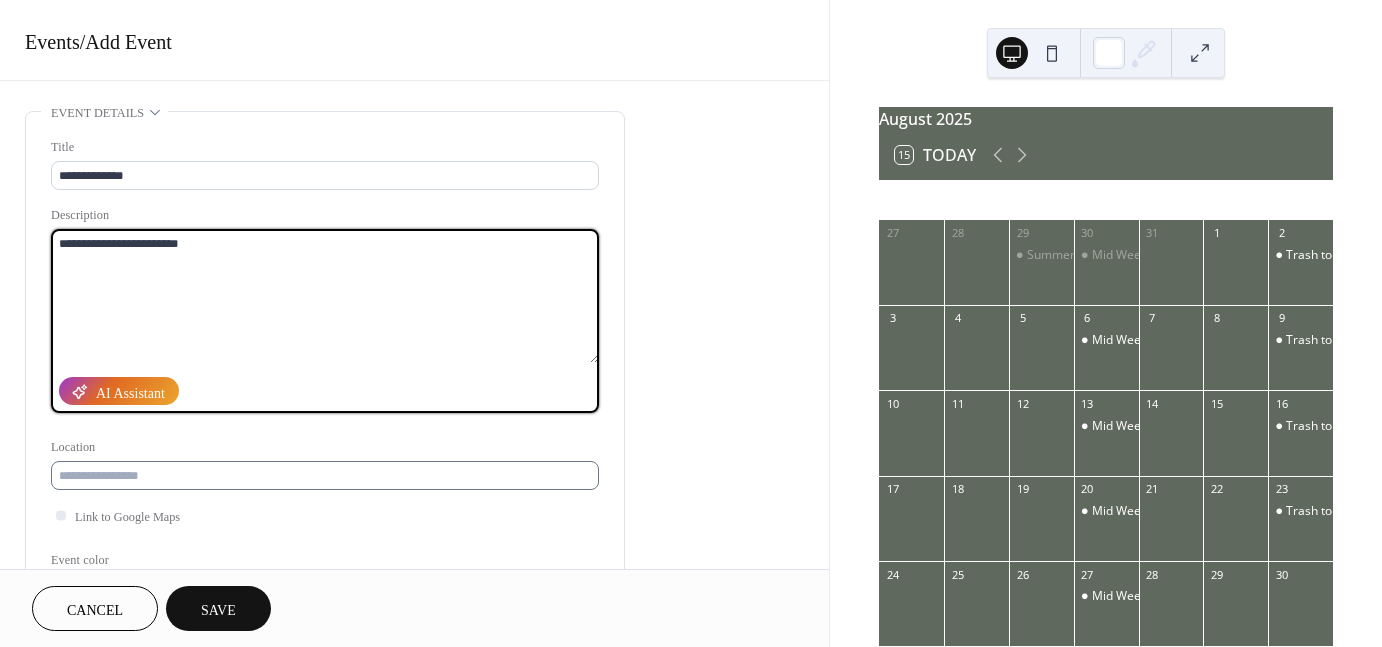 type on "**********" 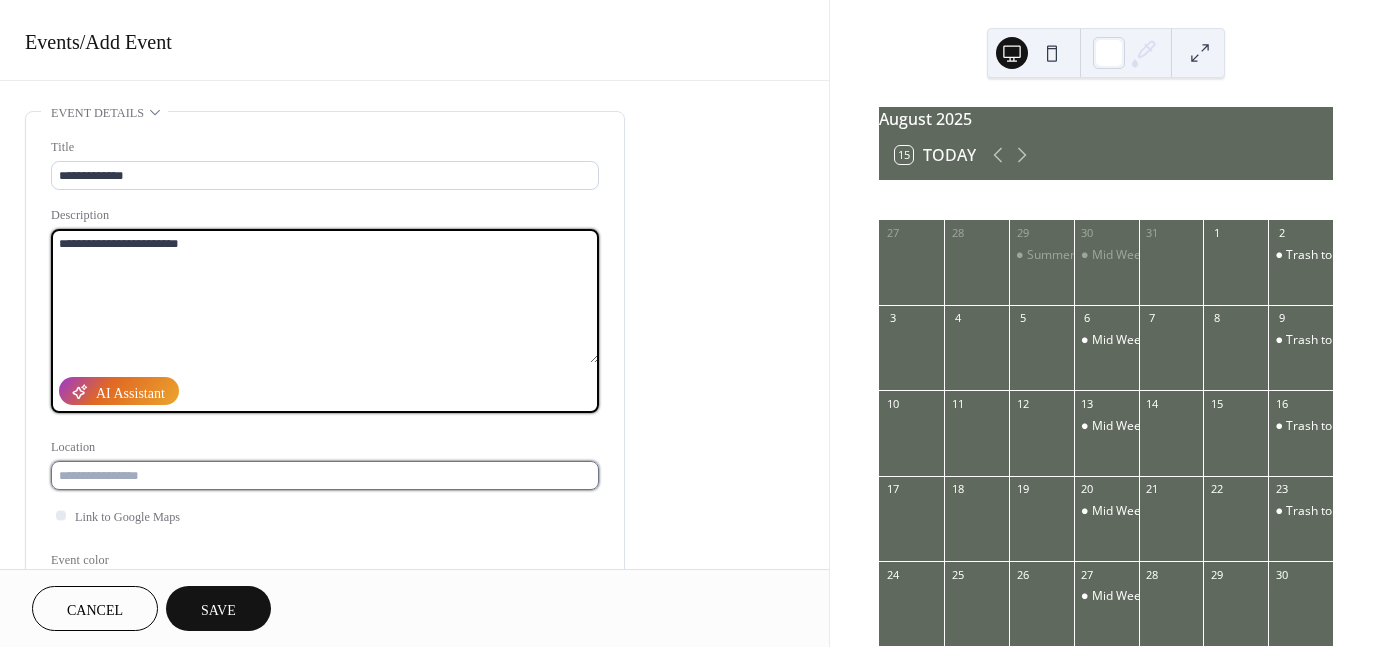 drag, startPoint x: 248, startPoint y: 475, endPoint x: 243, endPoint y: 460, distance: 15.811388 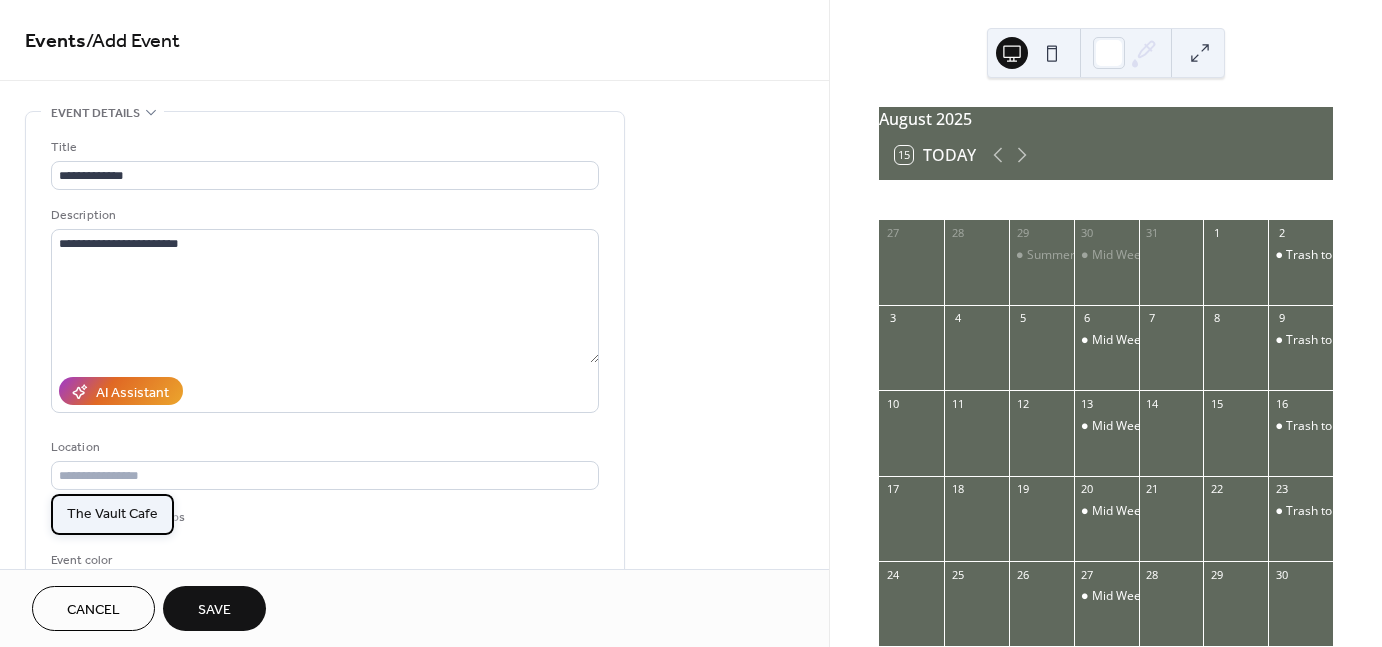click on "The Vault Cafe" at bounding box center (112, 513) 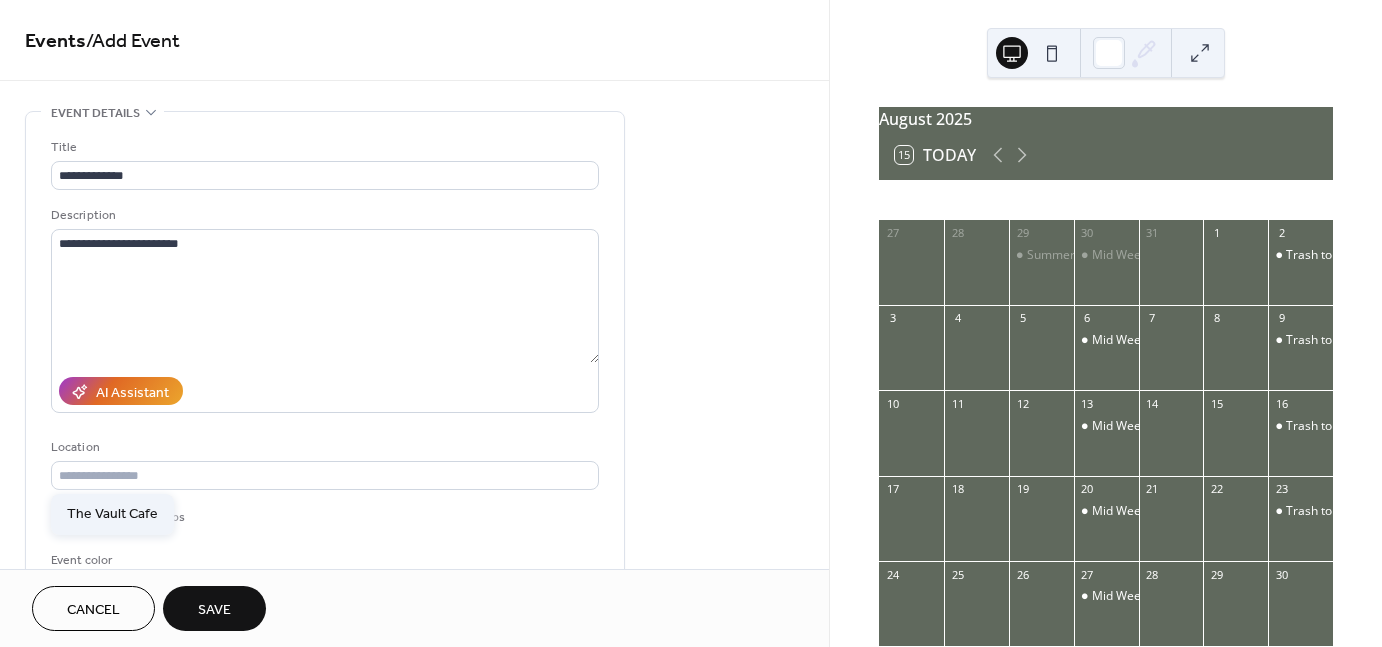 type on "**********" 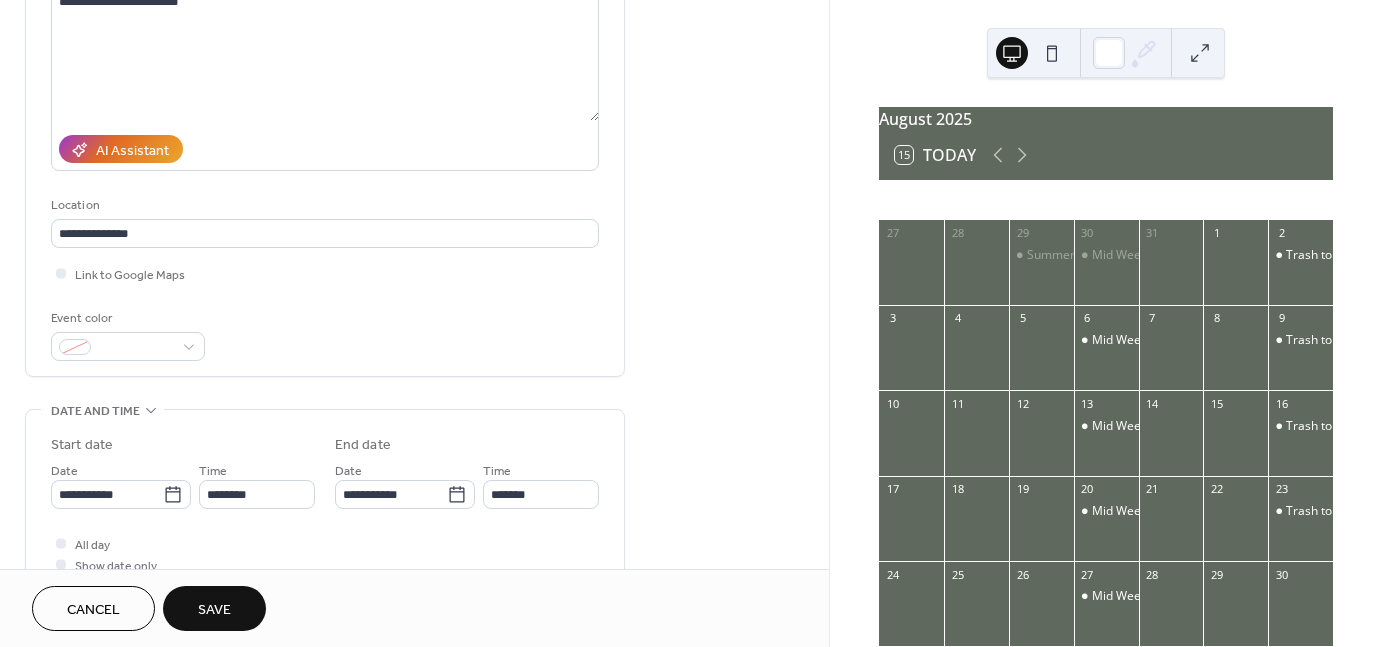 scroll, scrollTop: 263, scrollLeft: 0, axis: vertical 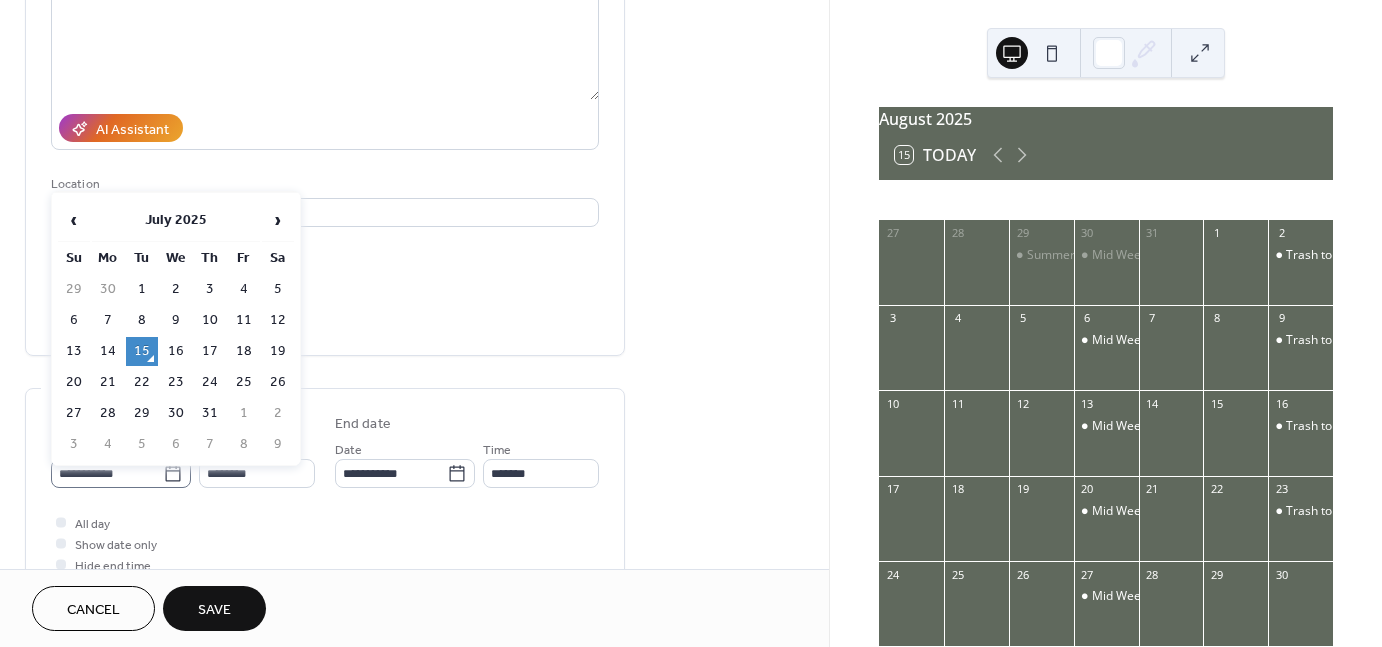 click on "**********" at bounding box center [121, 473] 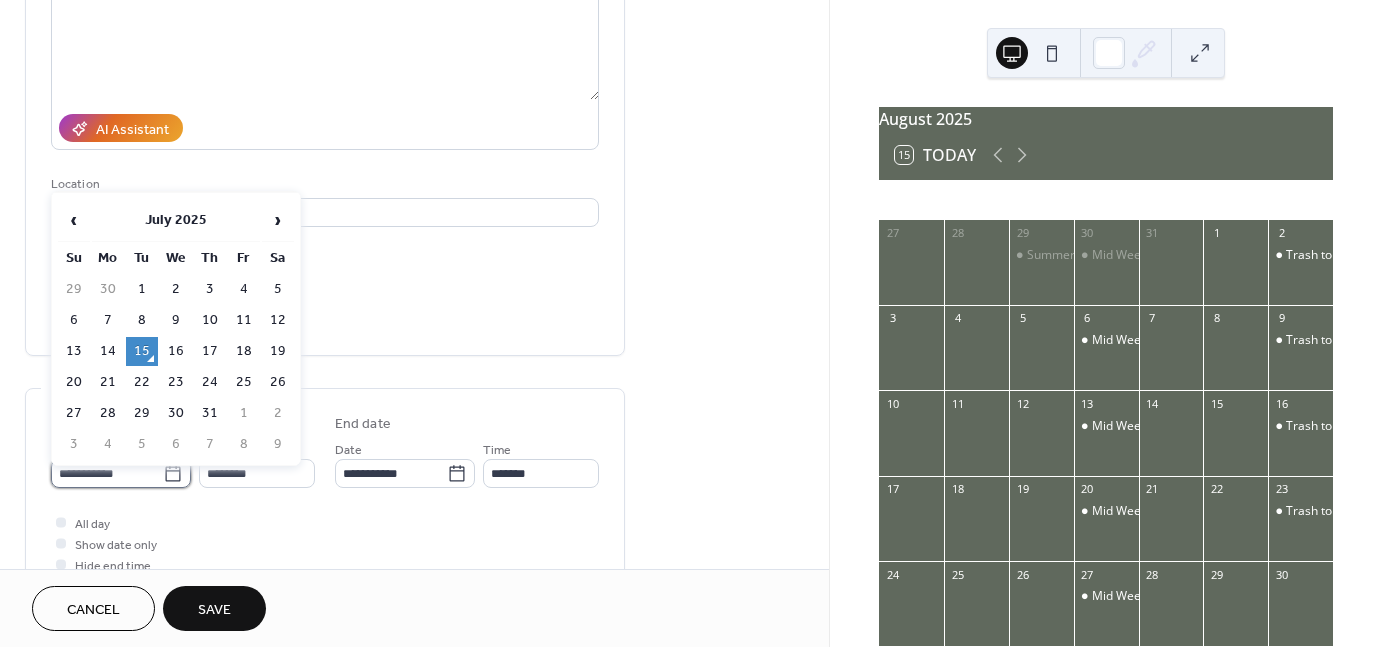 click on "**********" at bounding box center [107, 473] 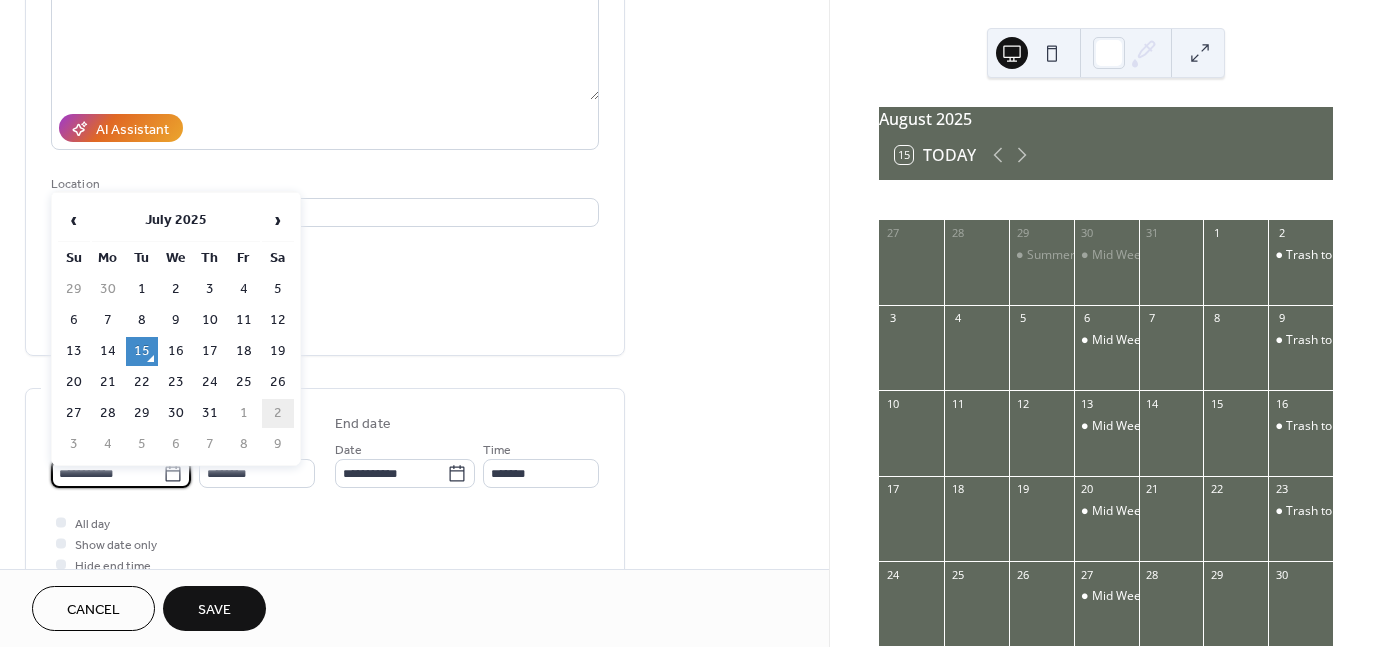 click on "2" at bounding box center [278, 413] 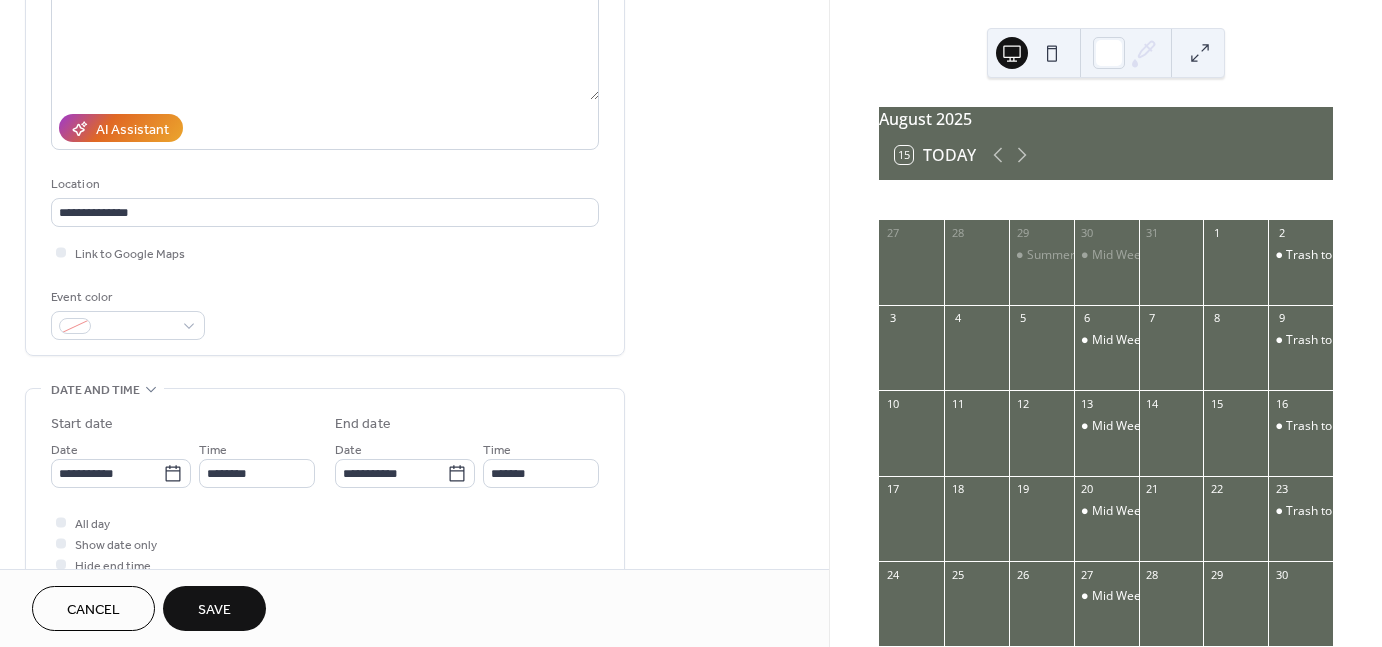 type on "**********" 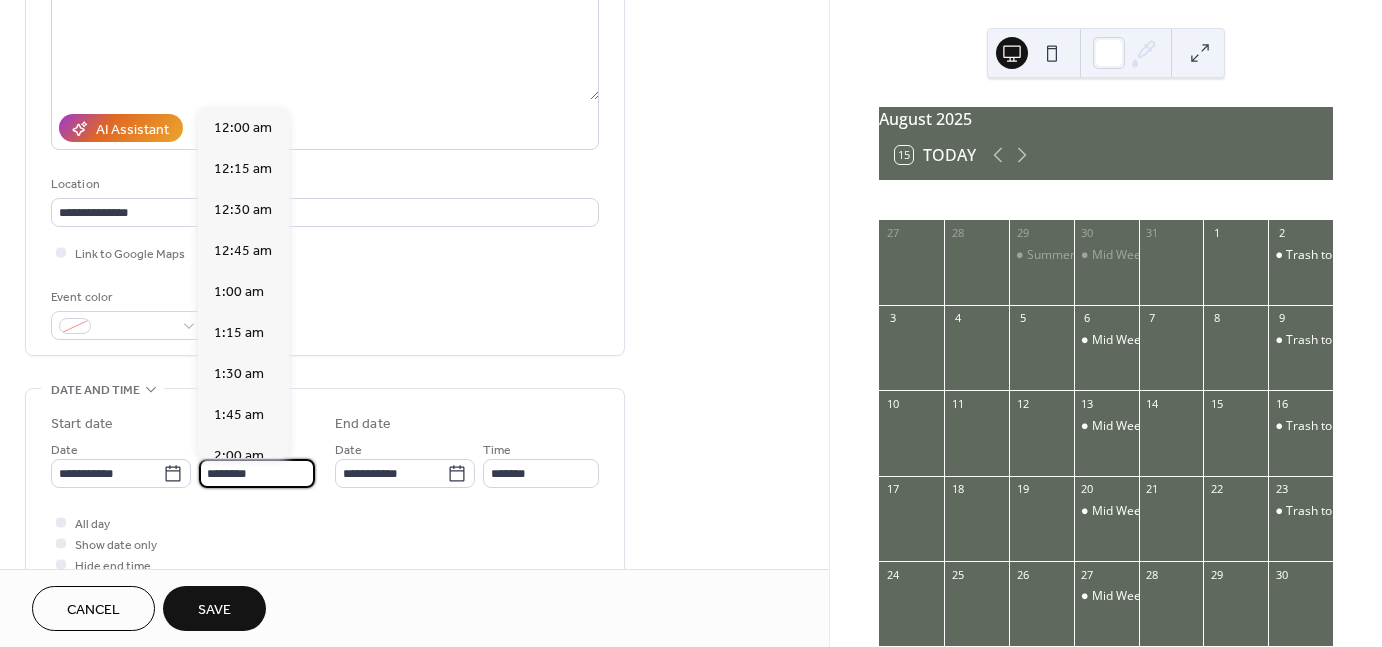 click on "********" at bounding box center (257, 473) 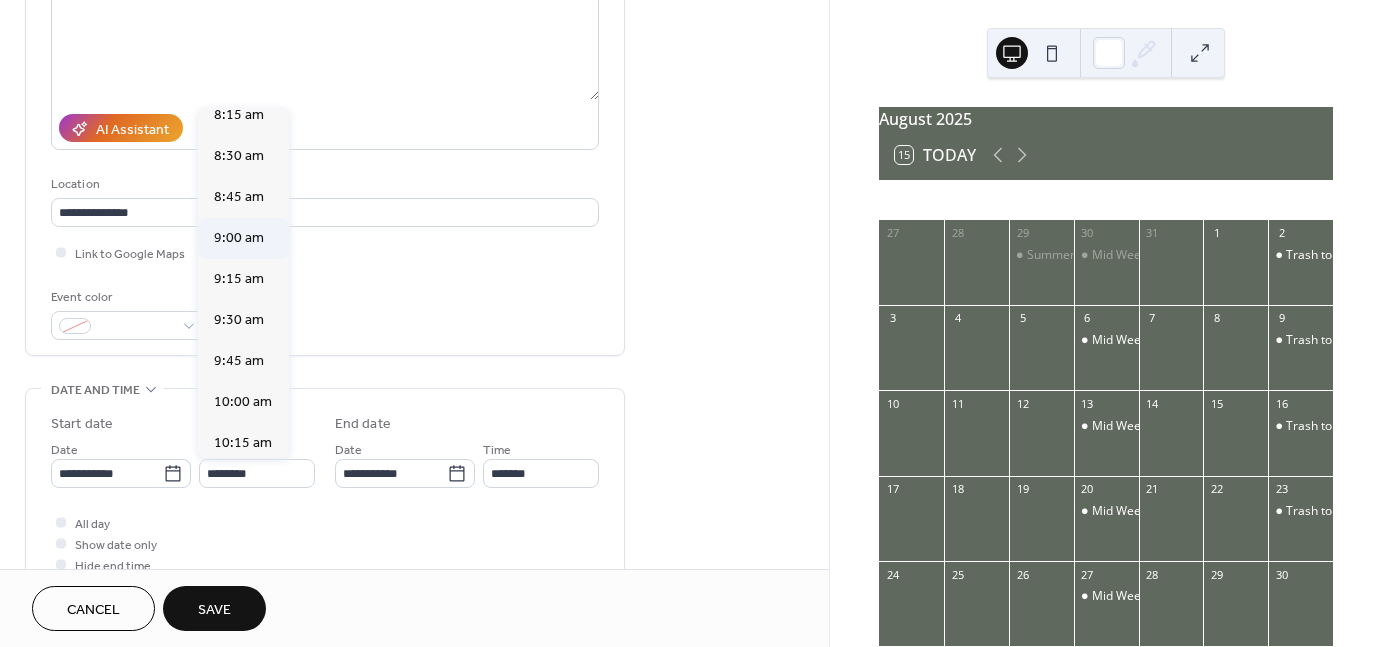 scroll, scrollTop: 1356, scrollLeft: 0, axis: vertical 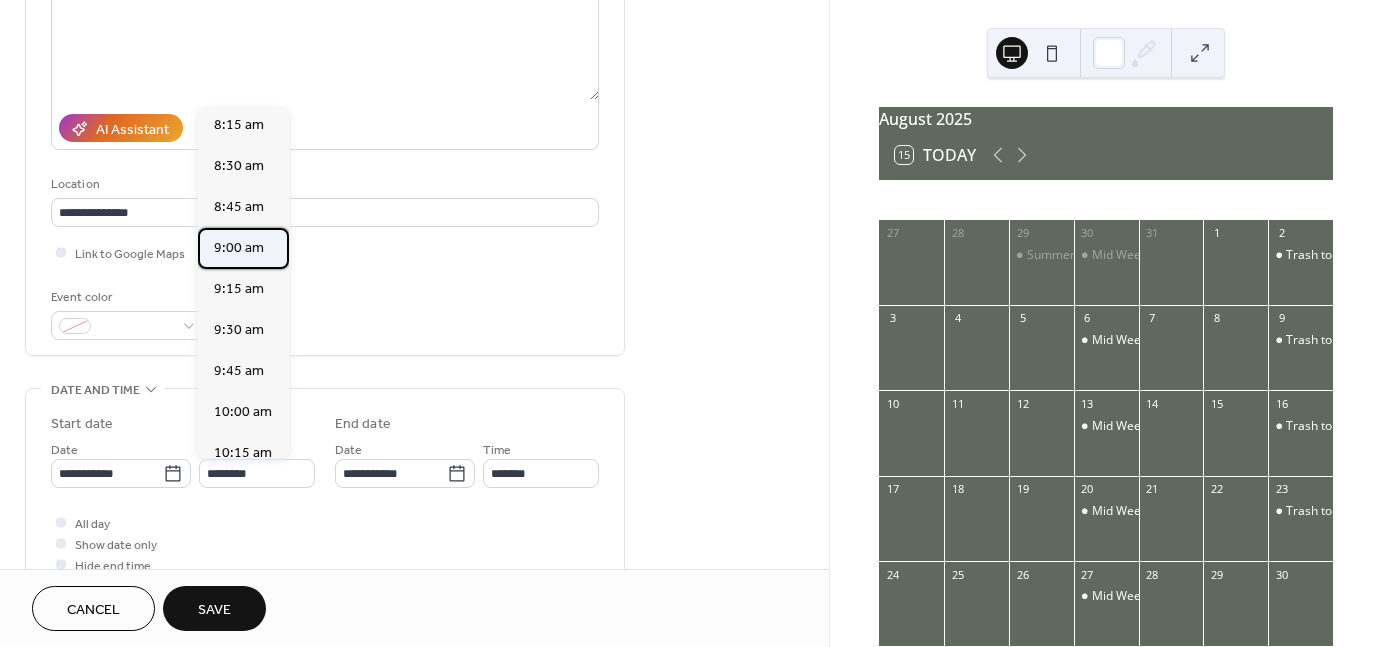 click on "9:00 am" at bounding box center [239, 248] 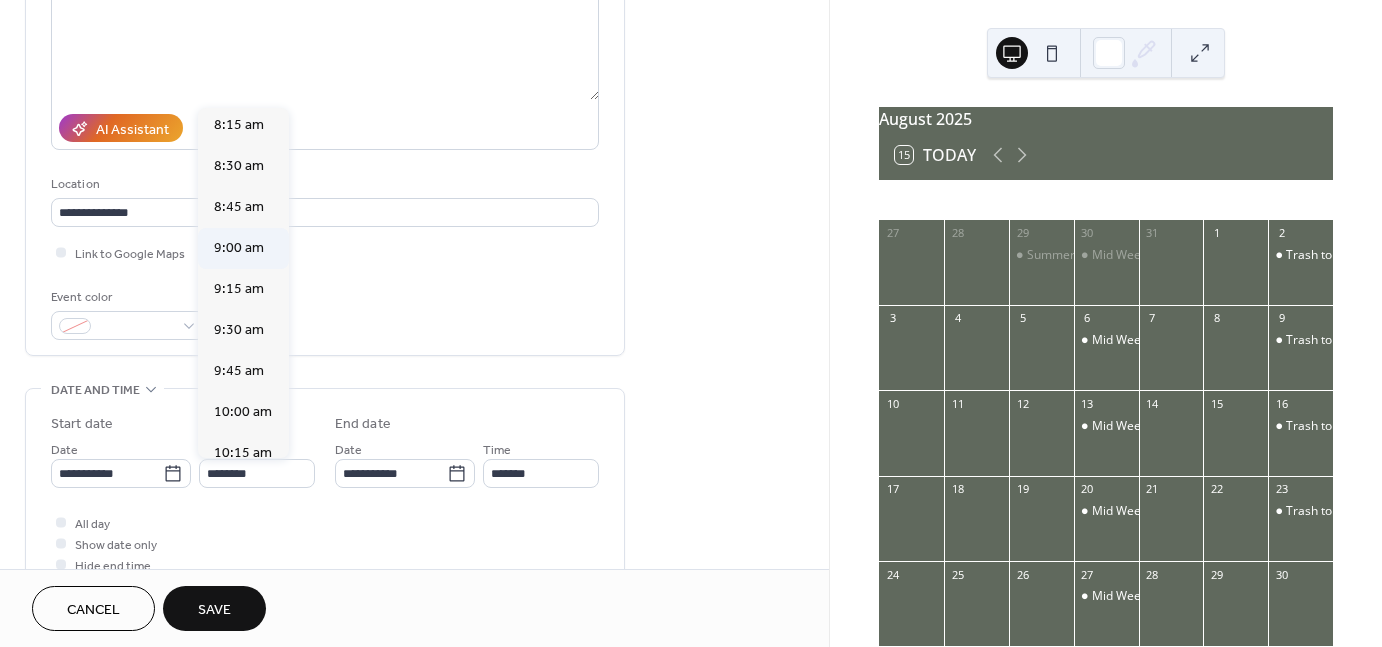 type on "*******" 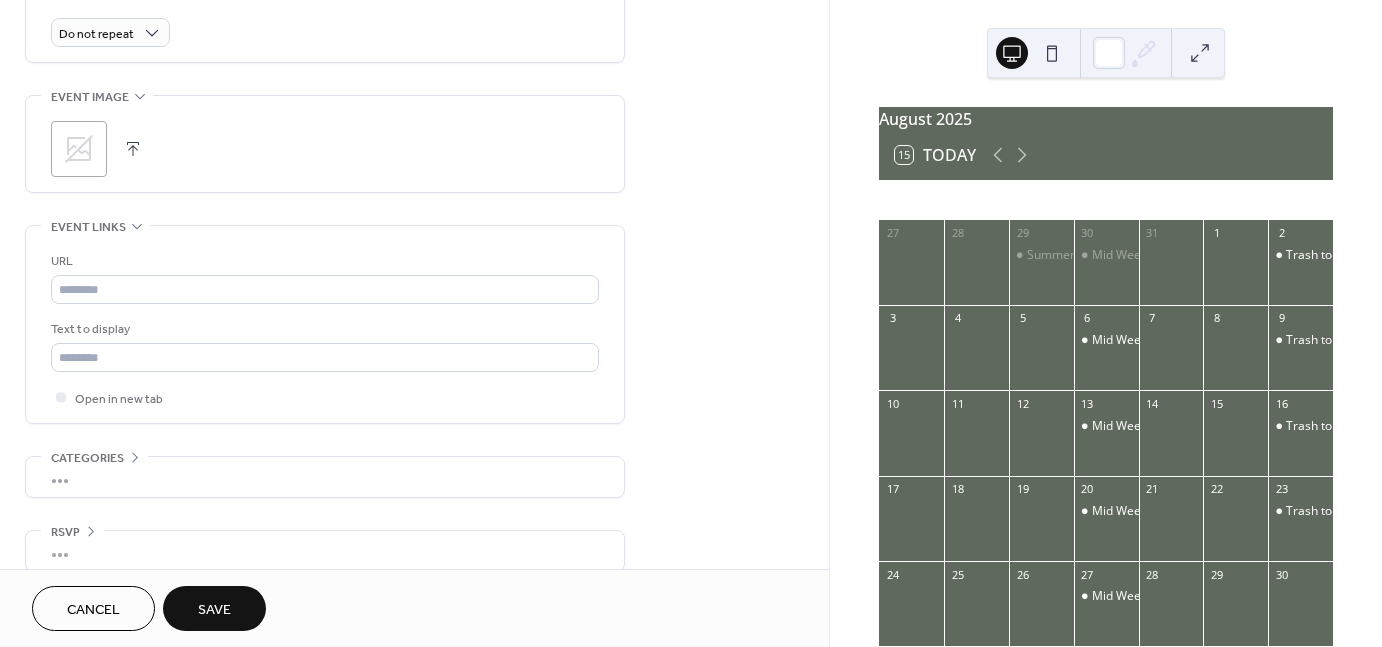 scroll, scrollTop: 914, scrollLeft: 0, axis: vertical 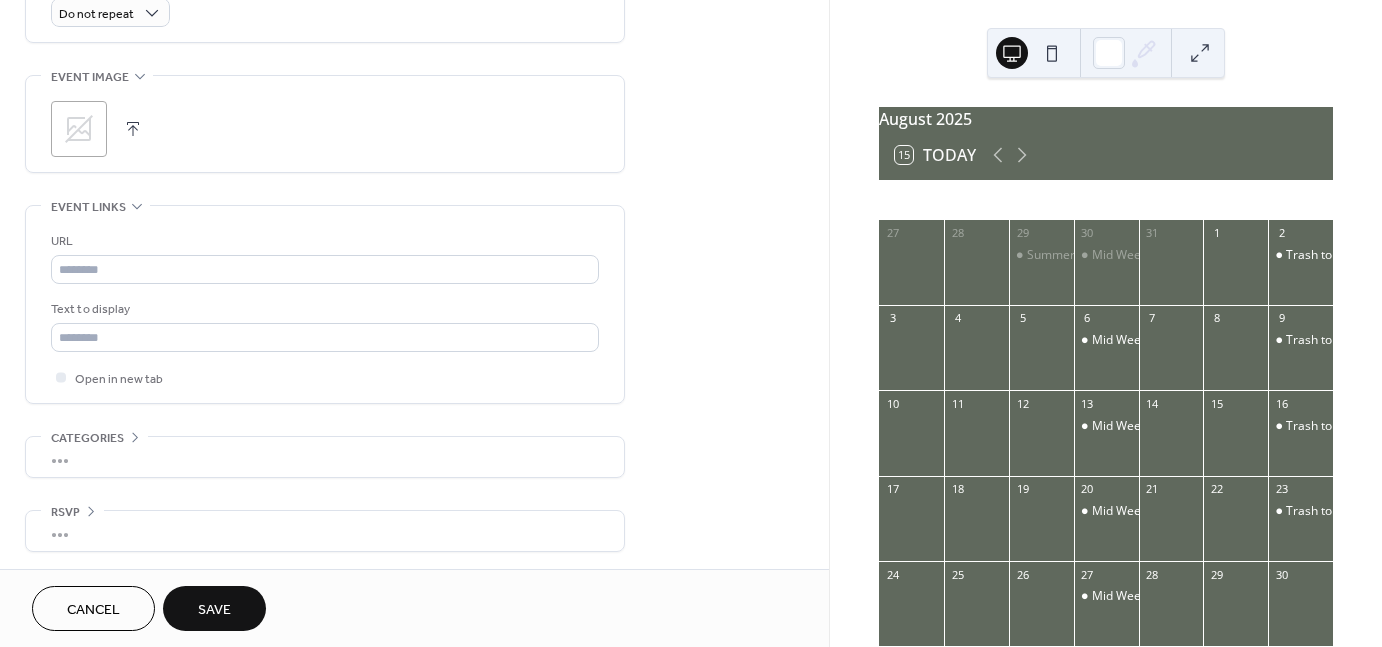 click on "Save" at bounding box center [214, 610] 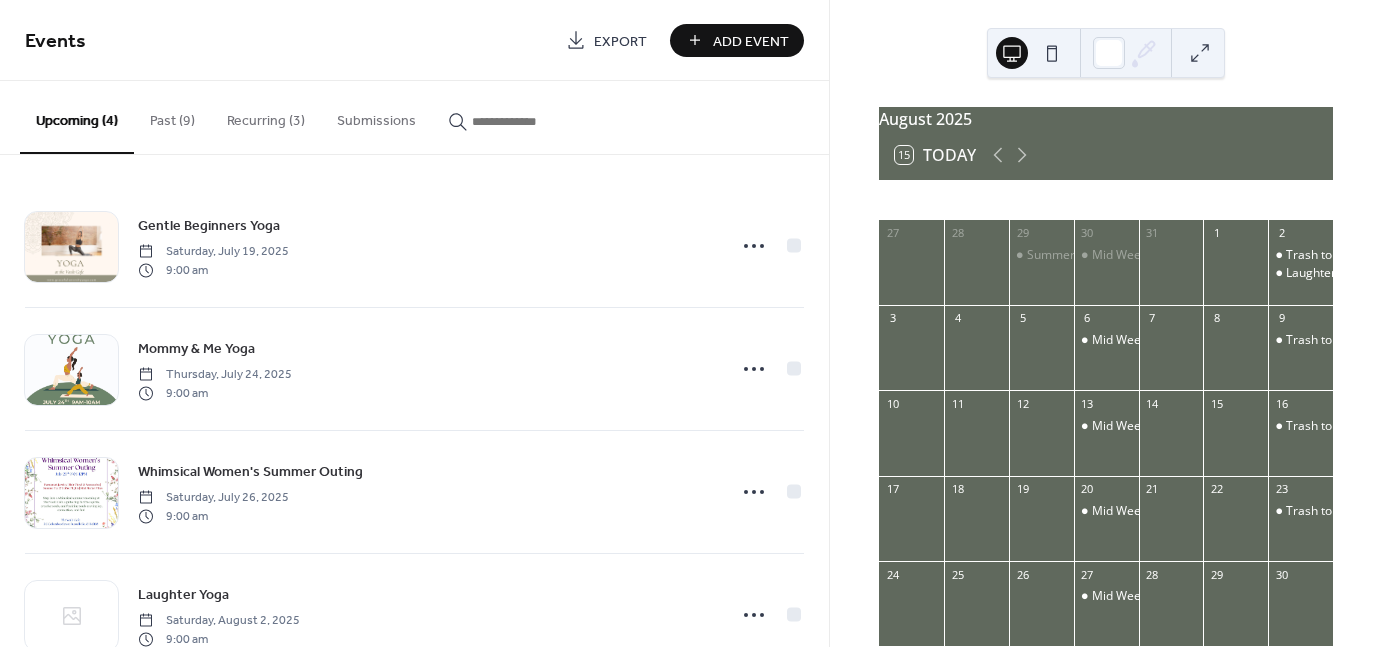 click on "Add Event" at bounding box center [751, 41] 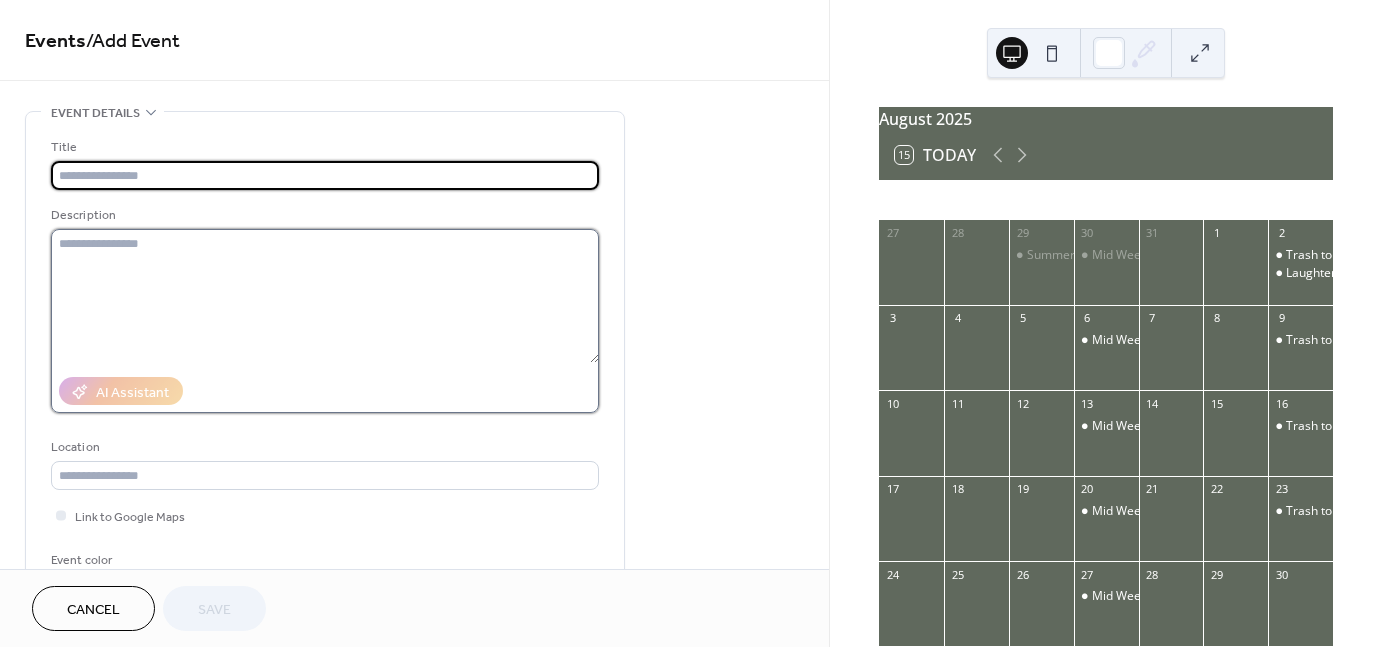 click at bounding box center (325, 296) 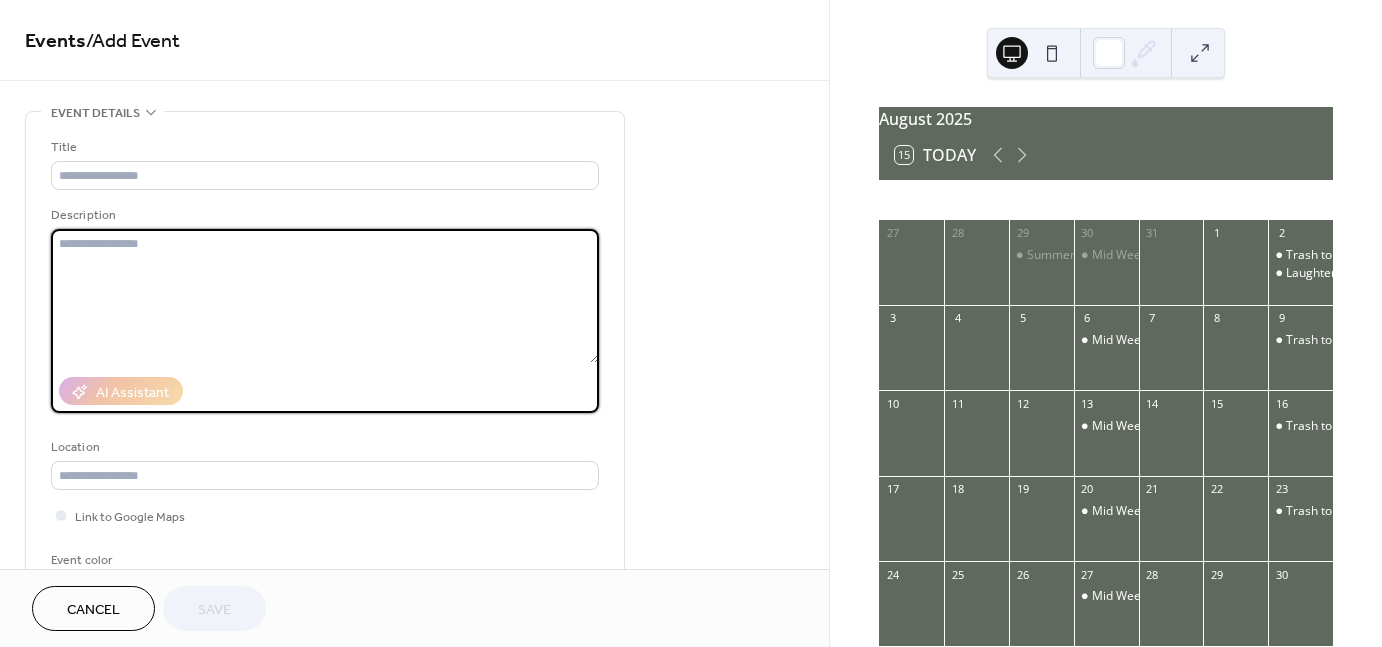 paste on "**********" 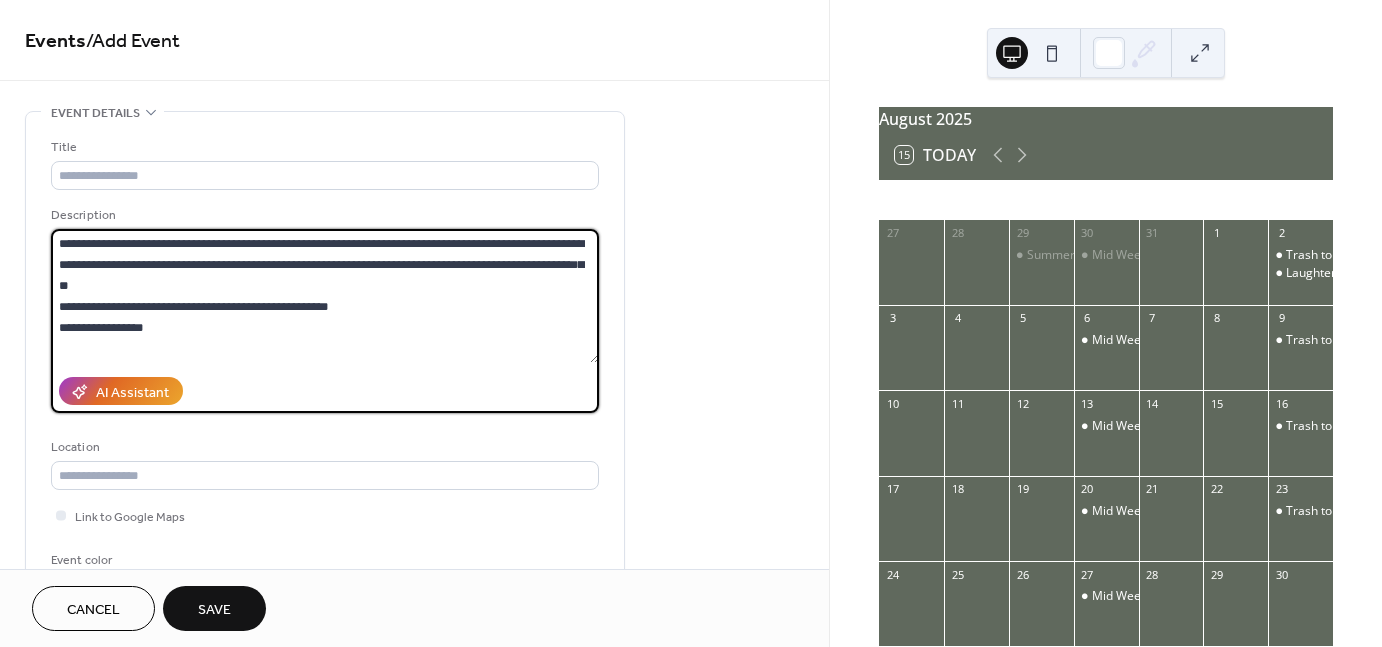 click on "**********" at bounding box center [325, 296] 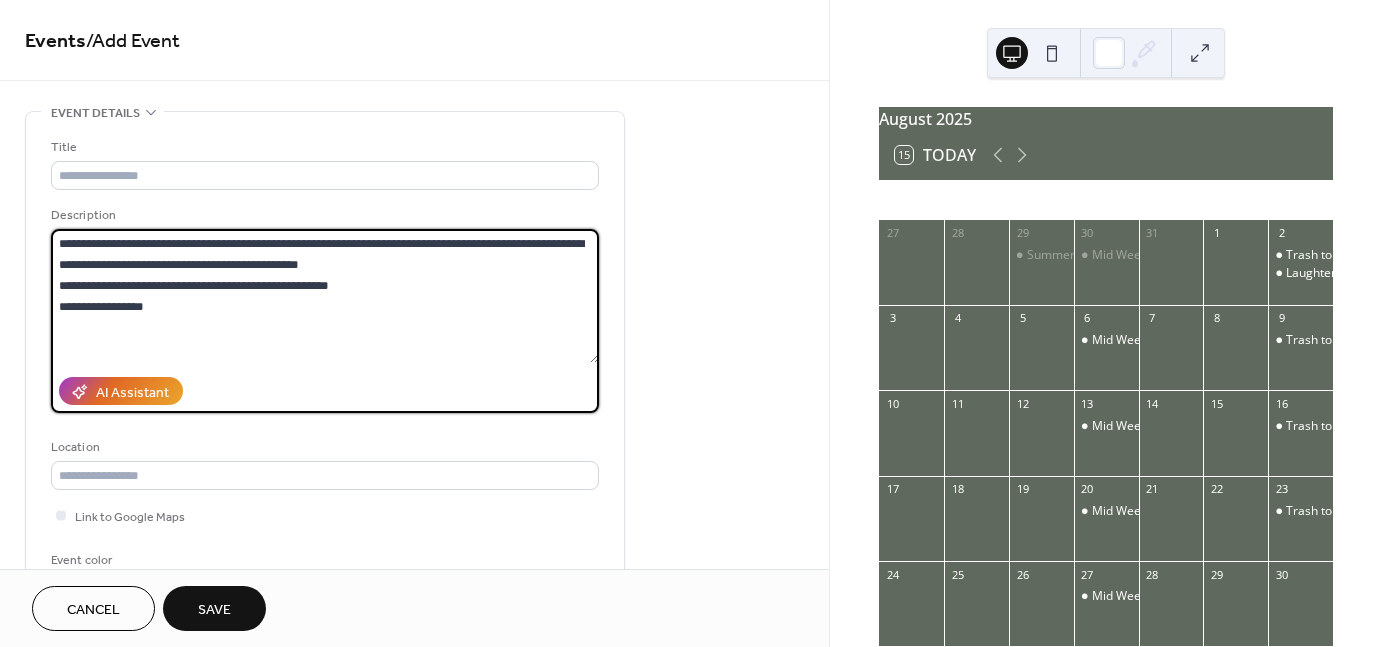 drag, startPoint x: 380, startPoint y: 244, endPoint x: 399, endPoint y: 261, distance: 25.495098 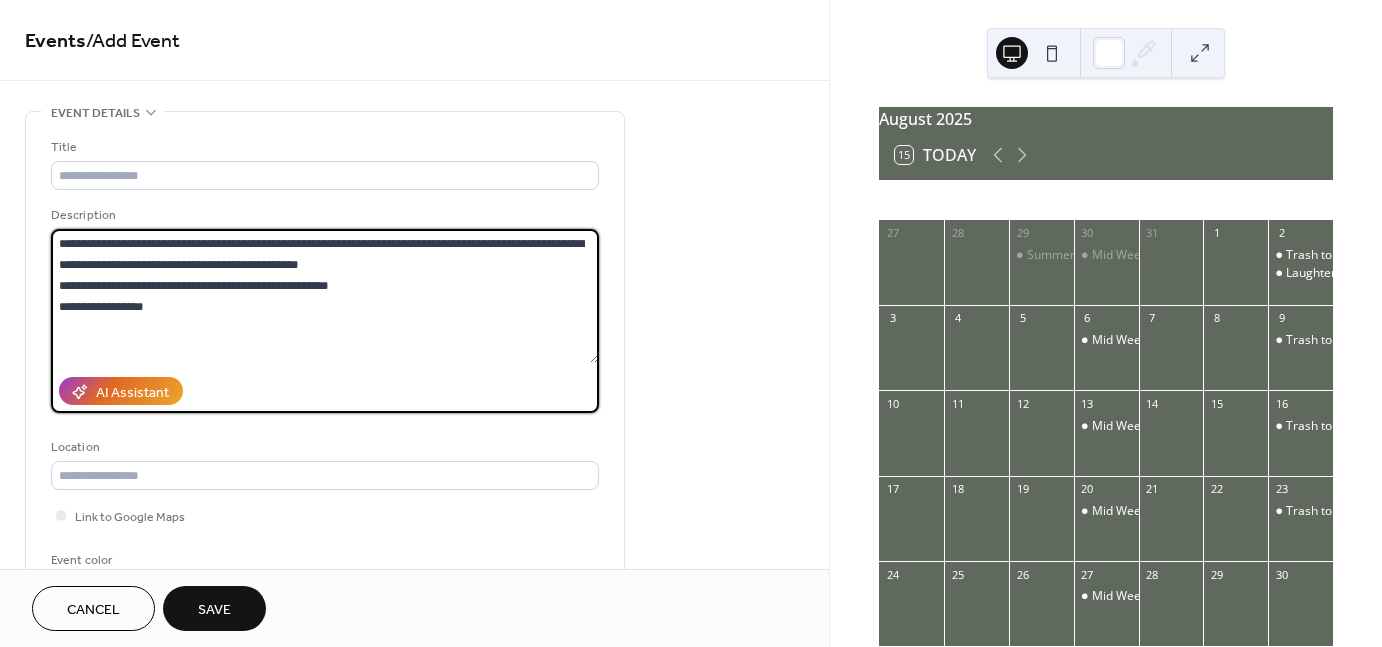 click on "**********" at bounding box center (325, 296) 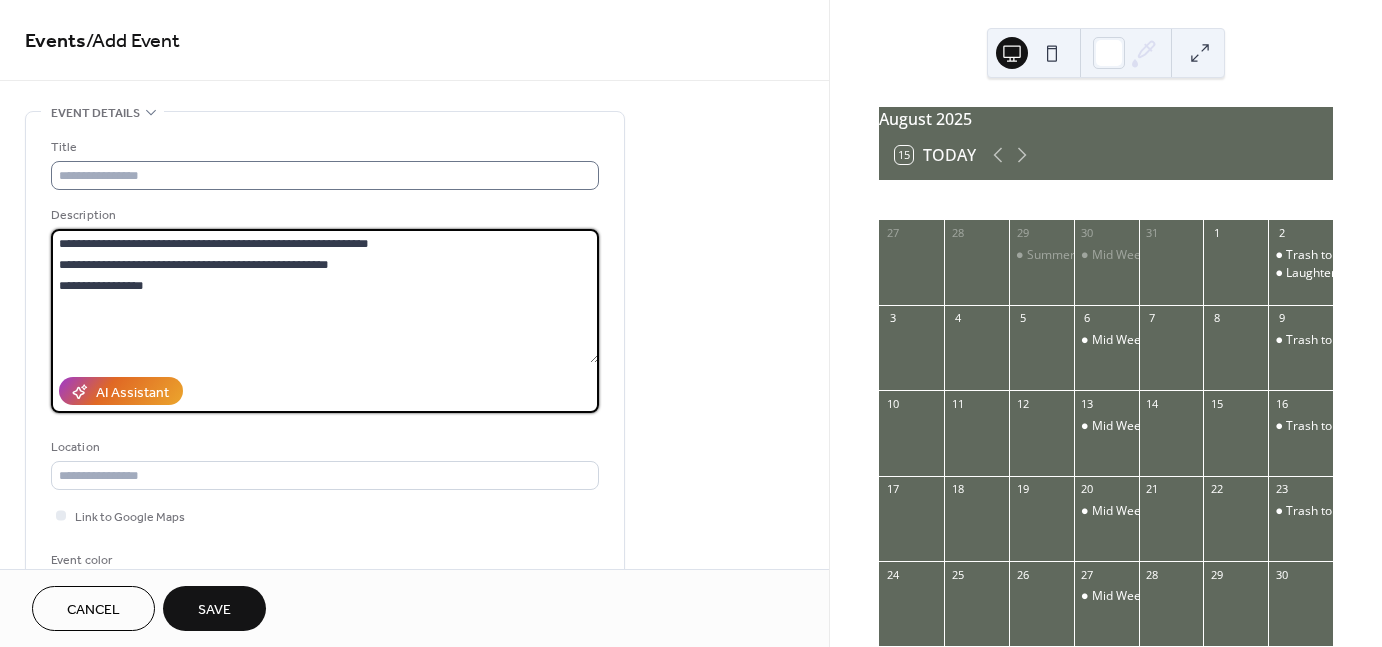 type on "**********" 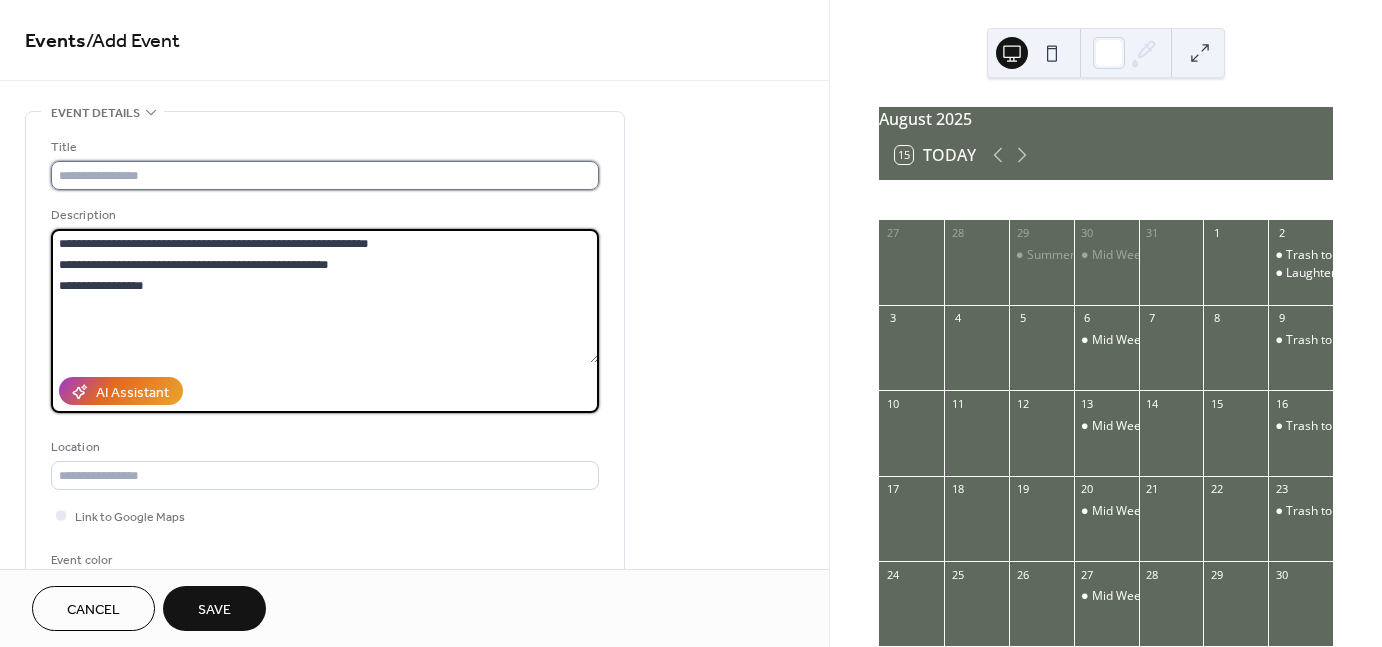 click at bounding box center (325, 175) 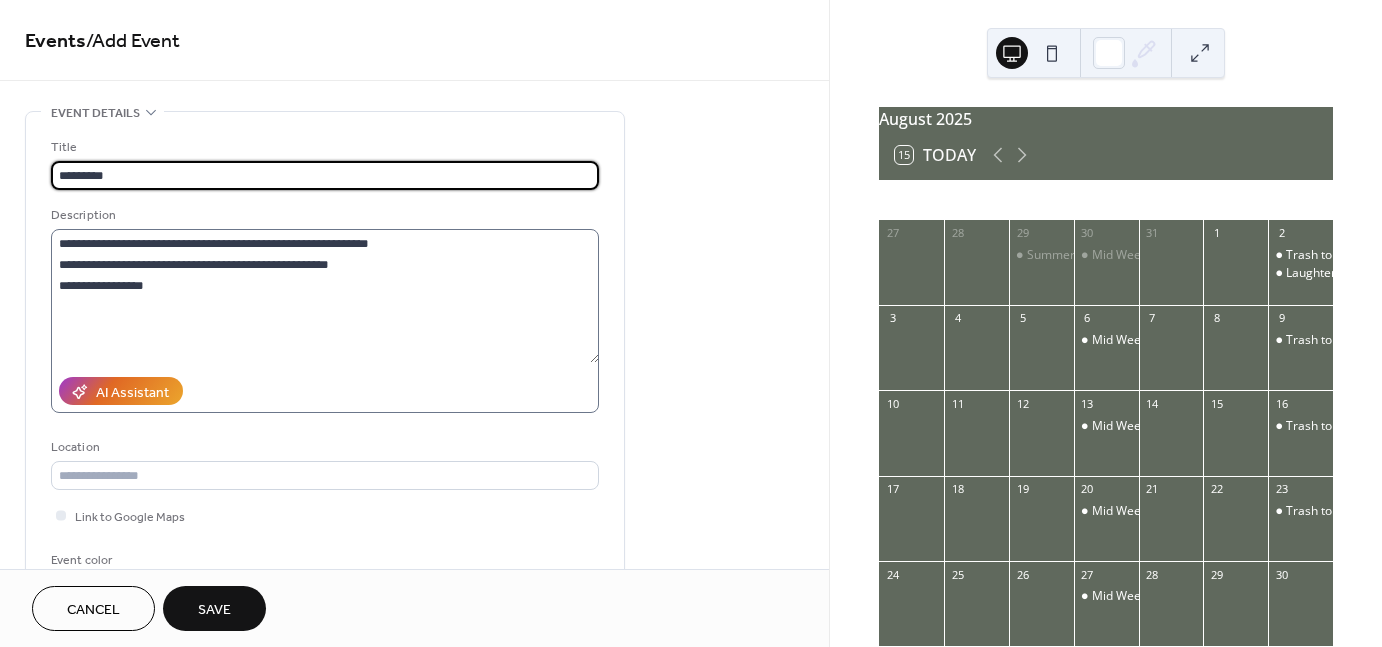 type on "*******" 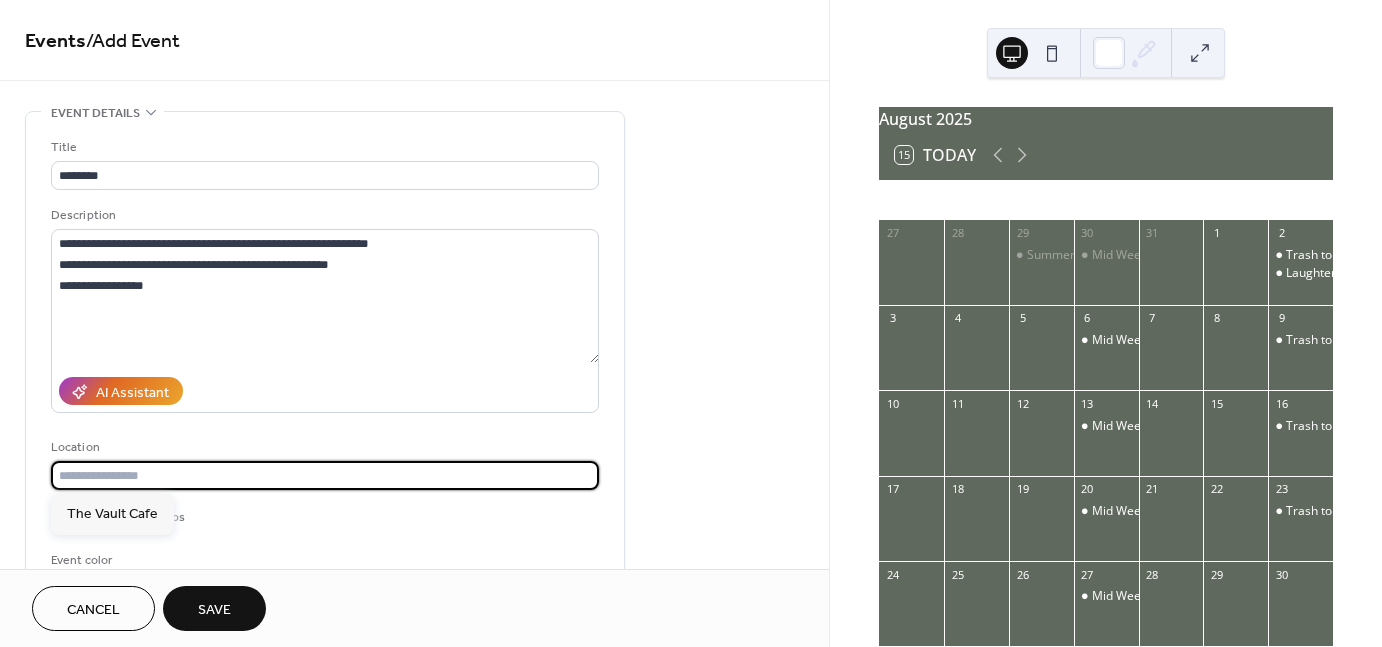 click at bounding box center (325, 475) 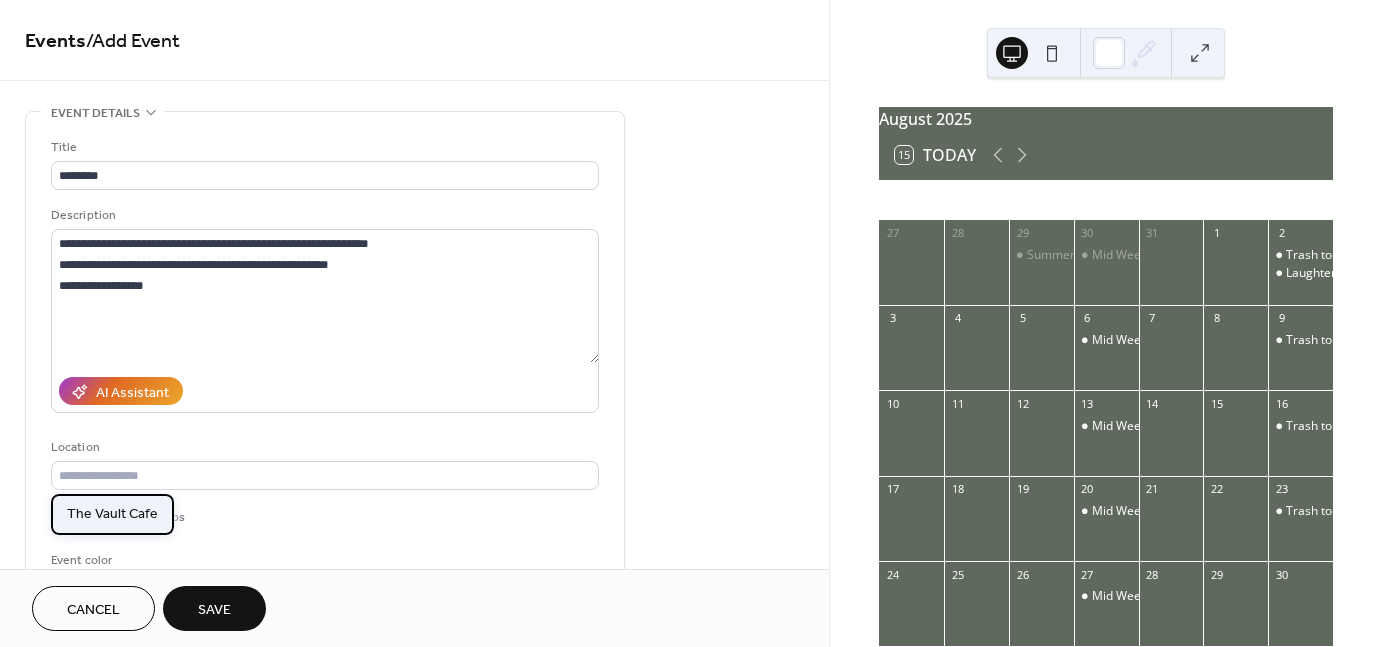 click on "The Vault Cafe" at bounding box center (112, 513) 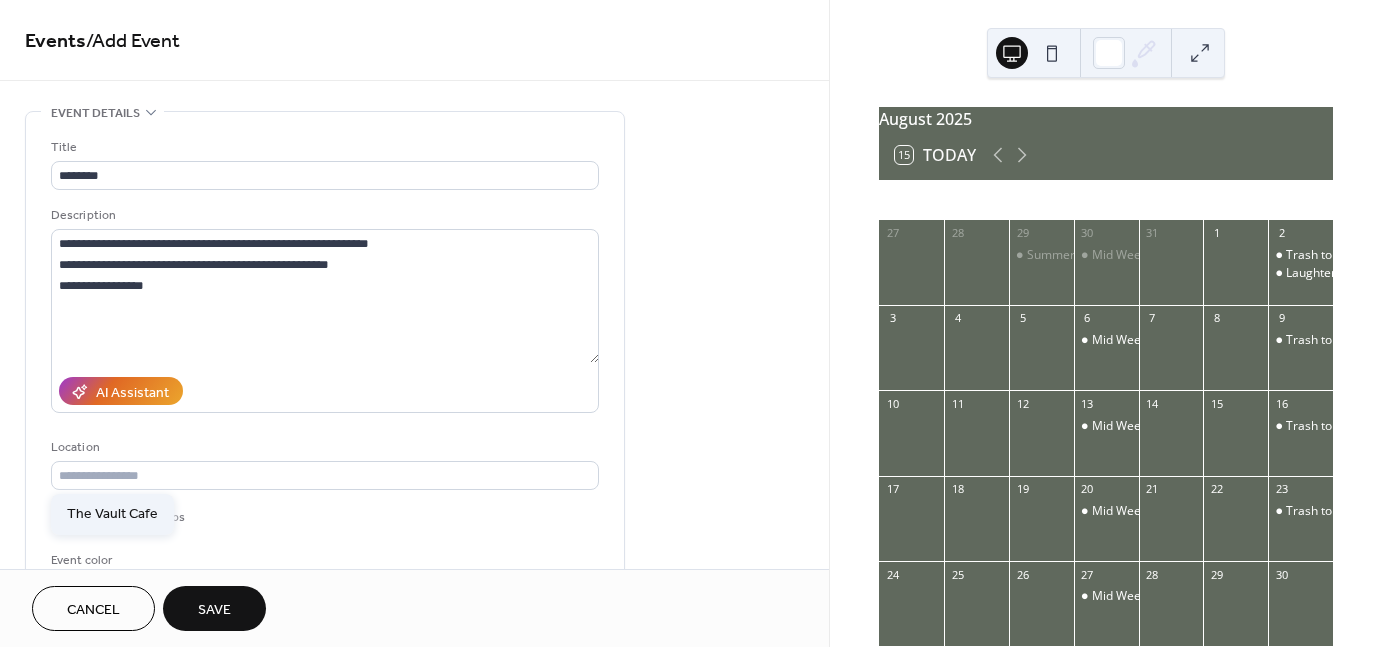type on "**********" 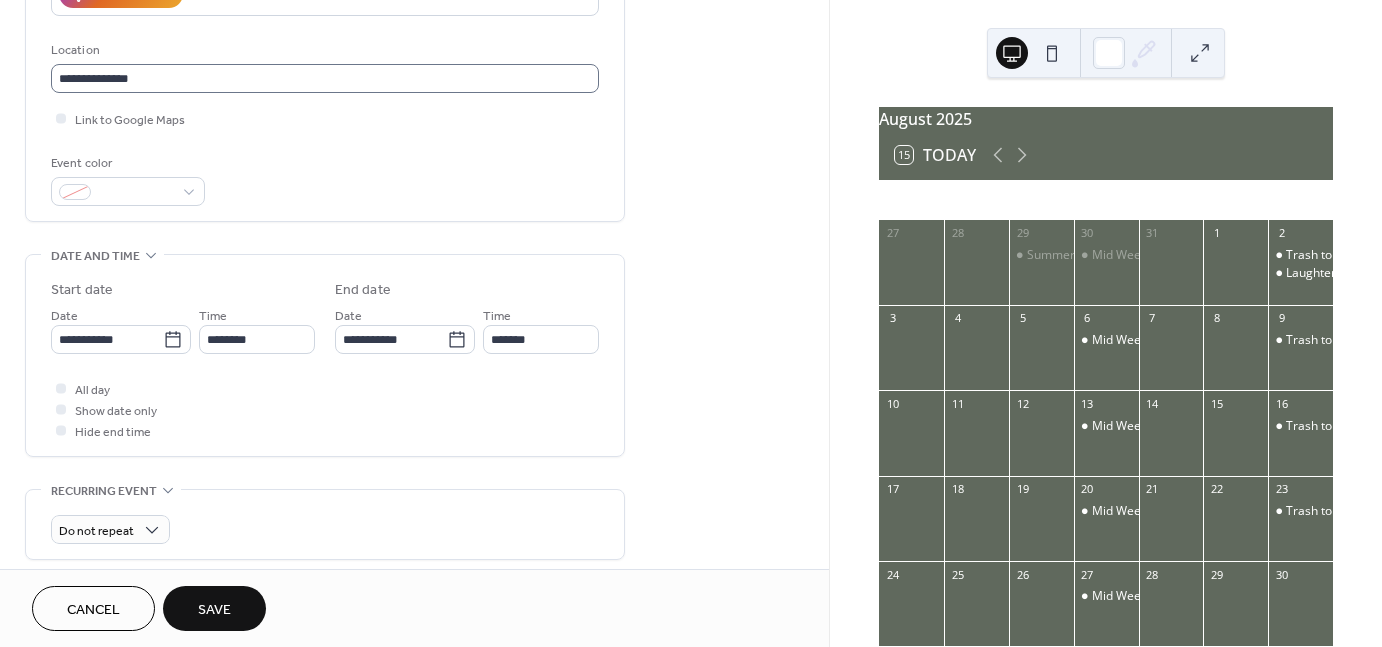 scroll, scrollTop: 422, scrollLeft: 0, axis: vertical 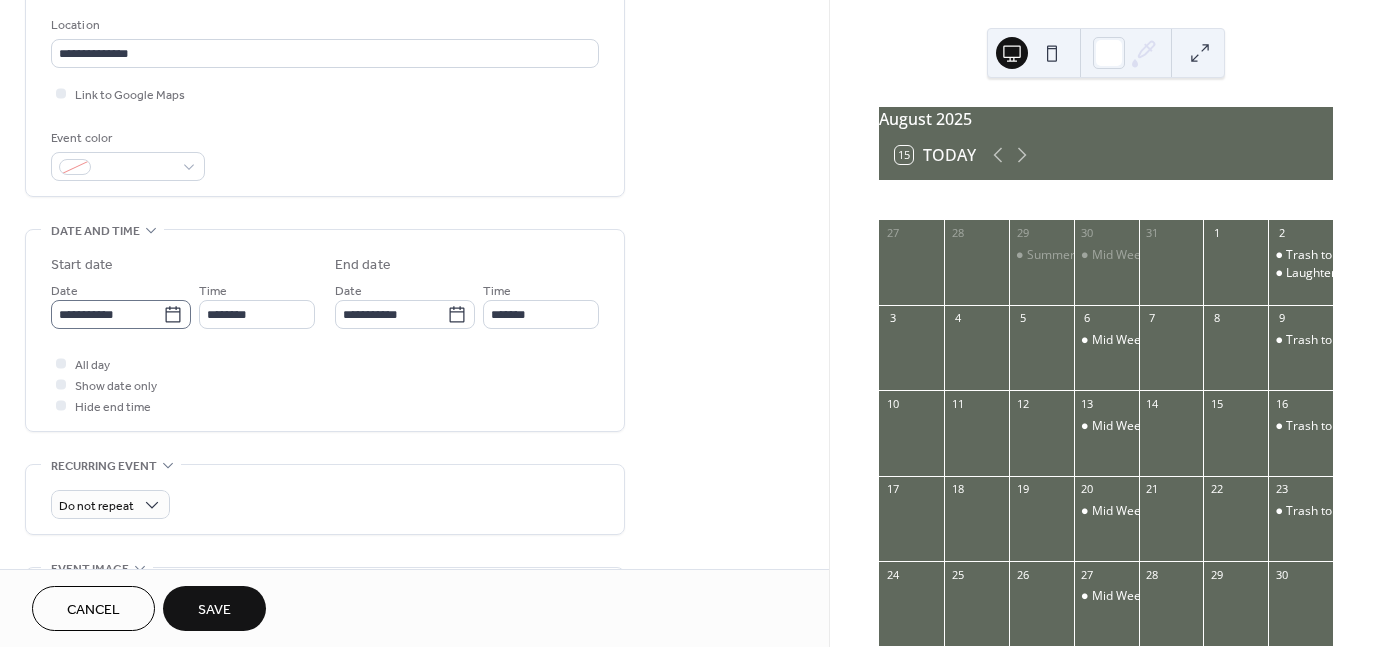 click 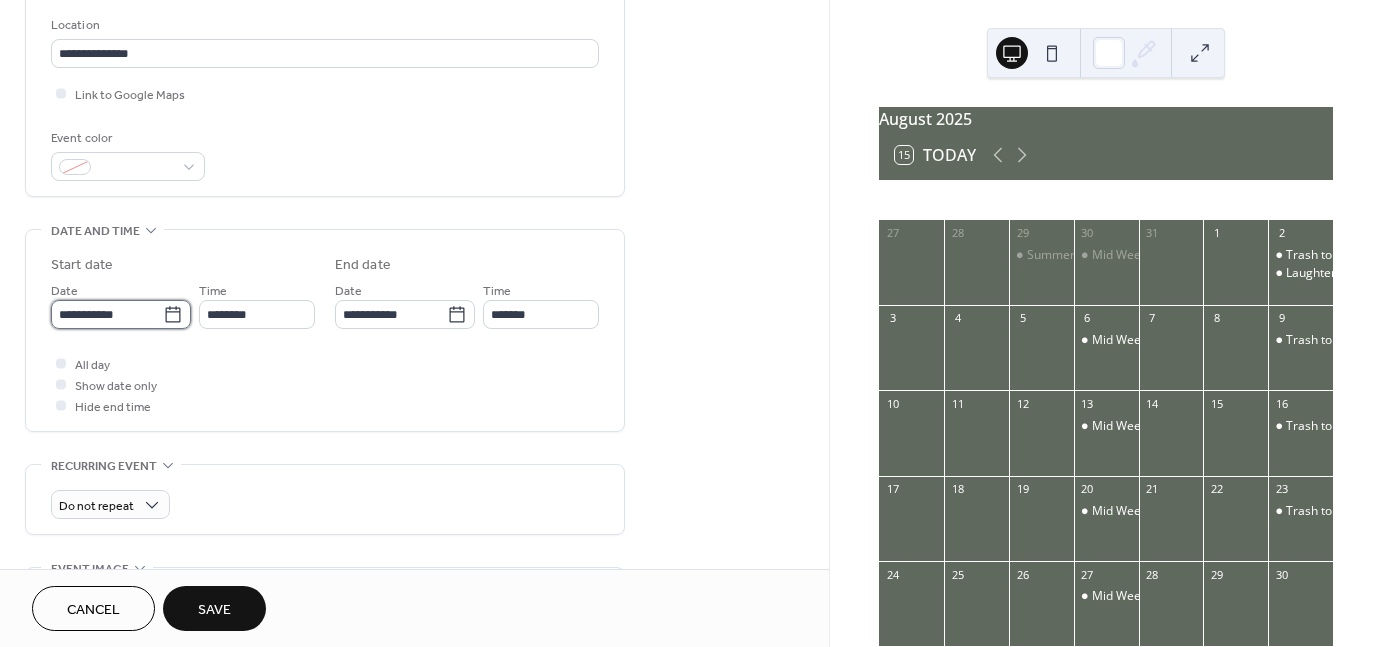 click on "**********" at bounding box center [107, 314] 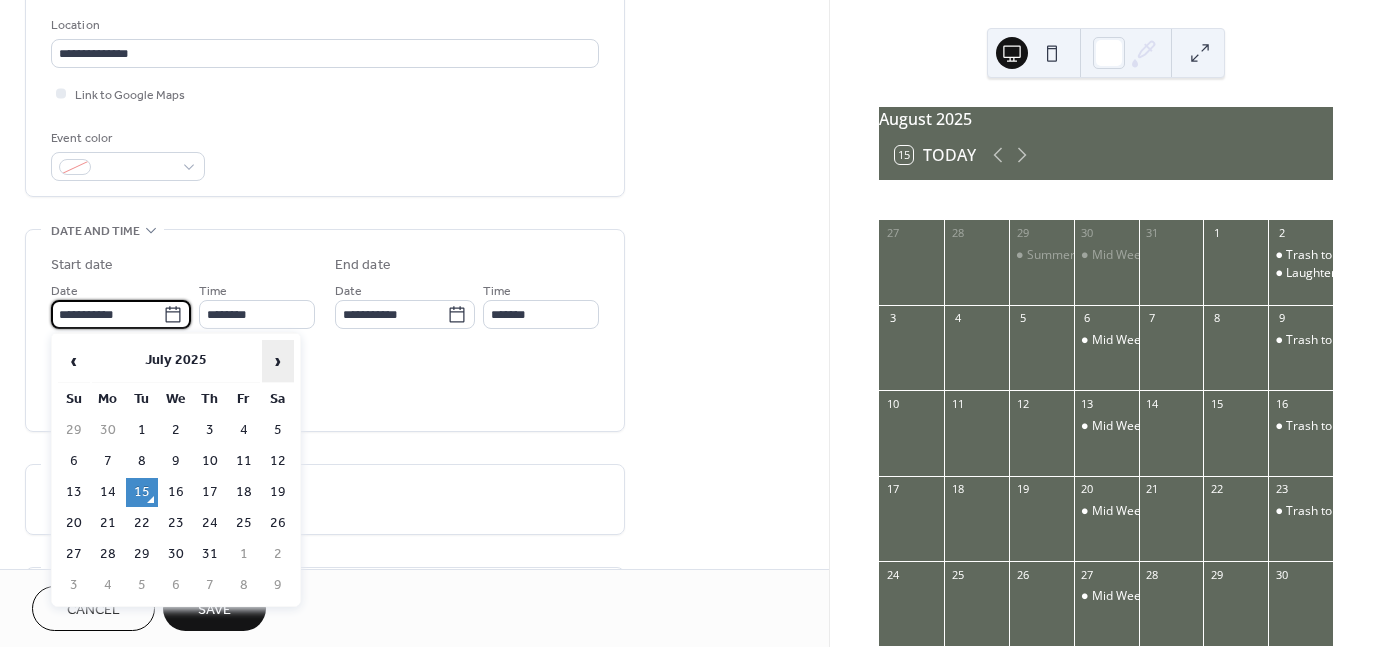 click on "›" at bounding box center (278, 361) 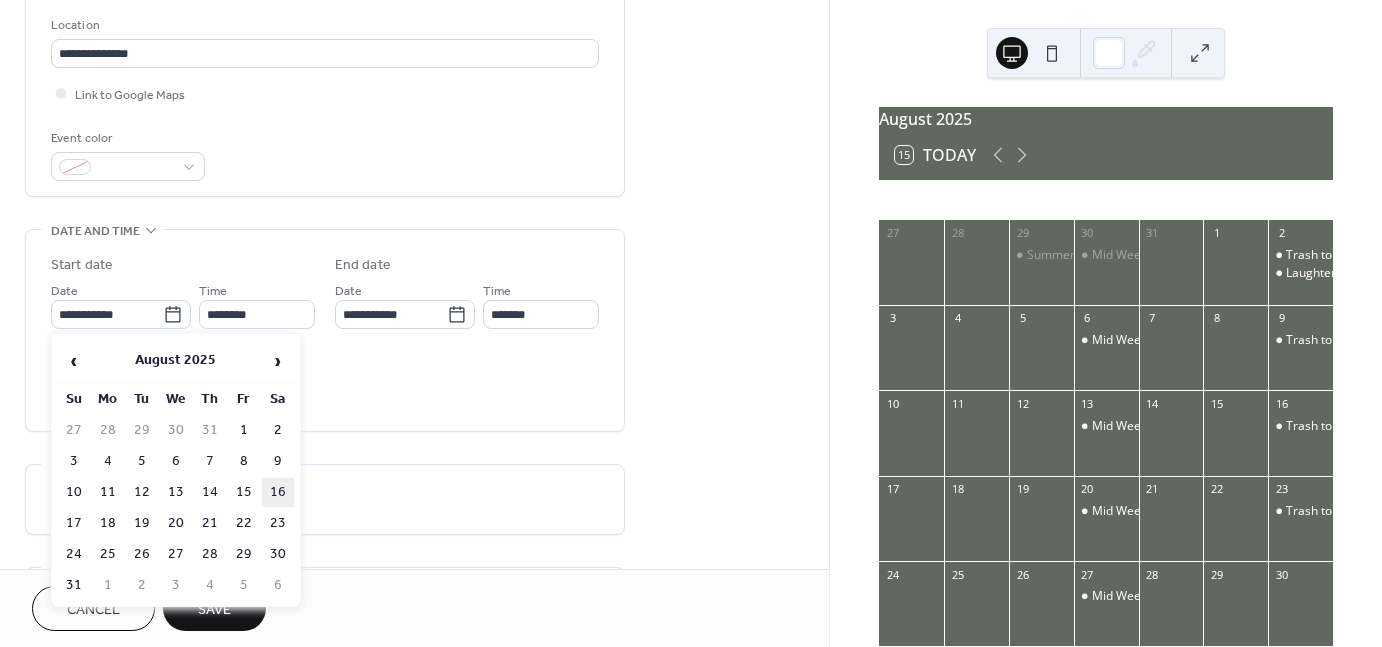 click on "16" at bounding box center [278, 492] 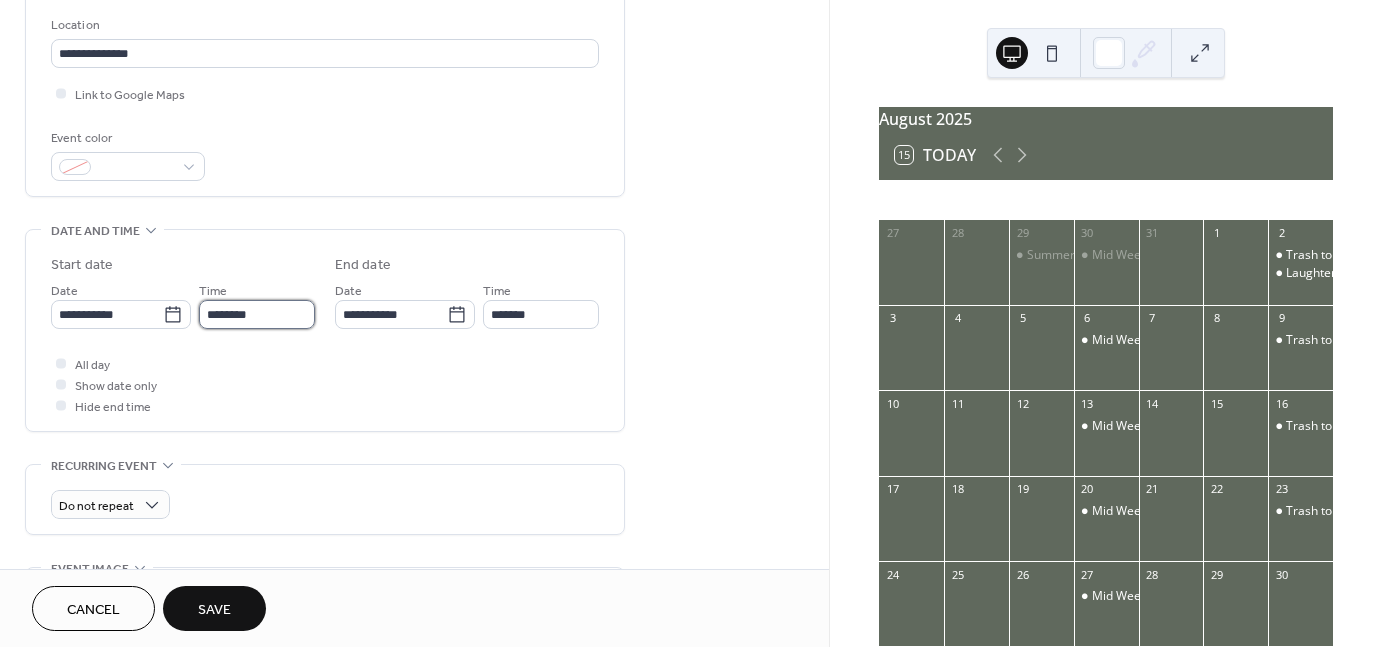 click on "********" at bounding box center (257, 314) 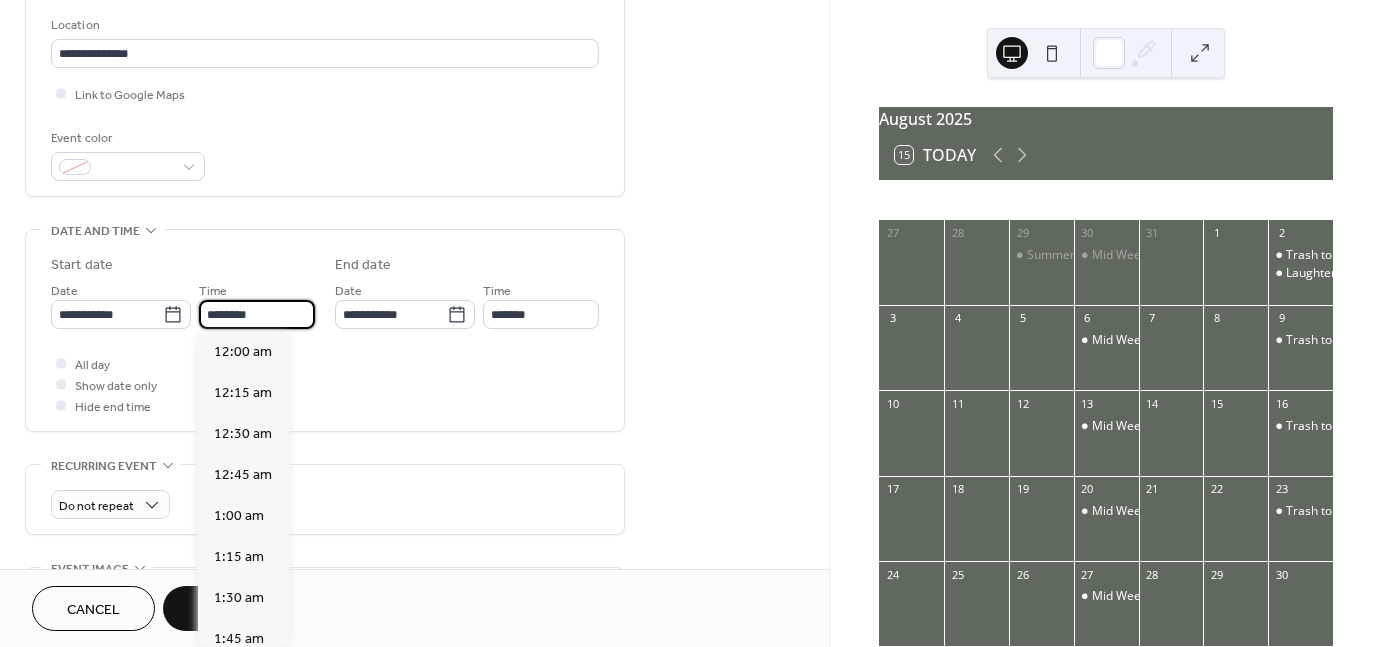 scroll, scrollTop: 1968, scrollLeft: 0, axis: vertical 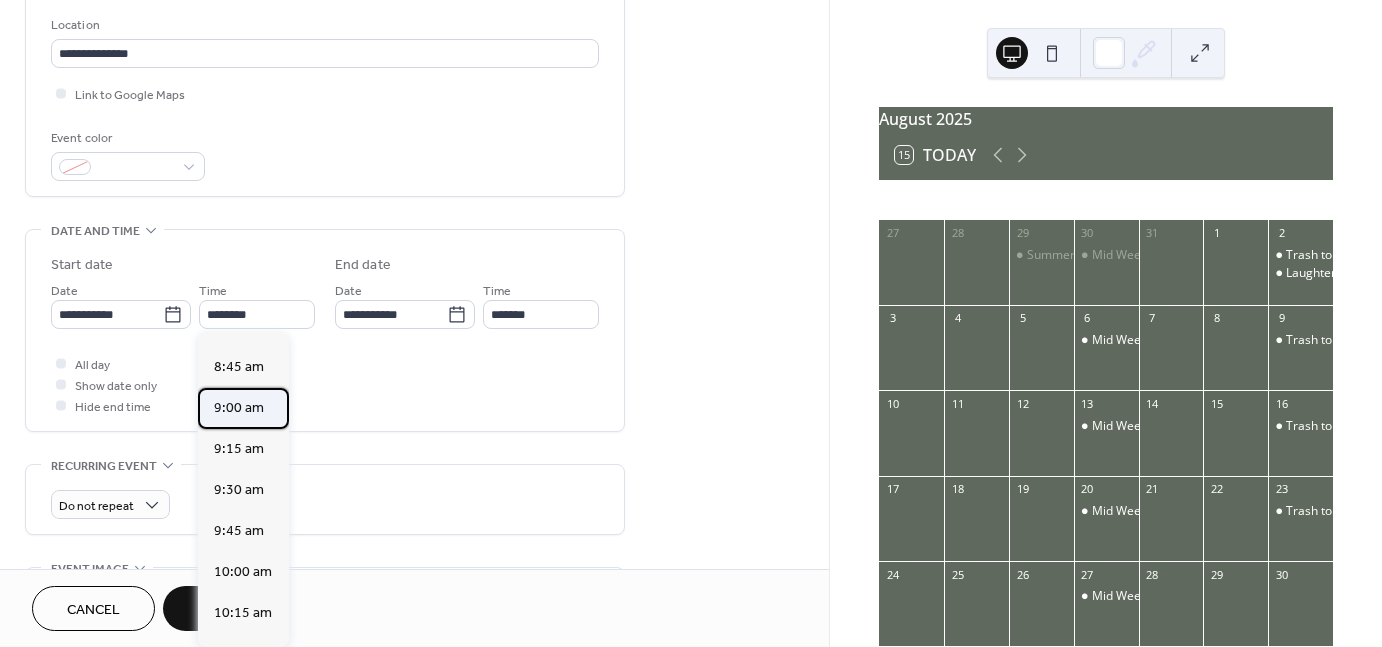 click on "9:00 am" at bounding box center (239, 407) 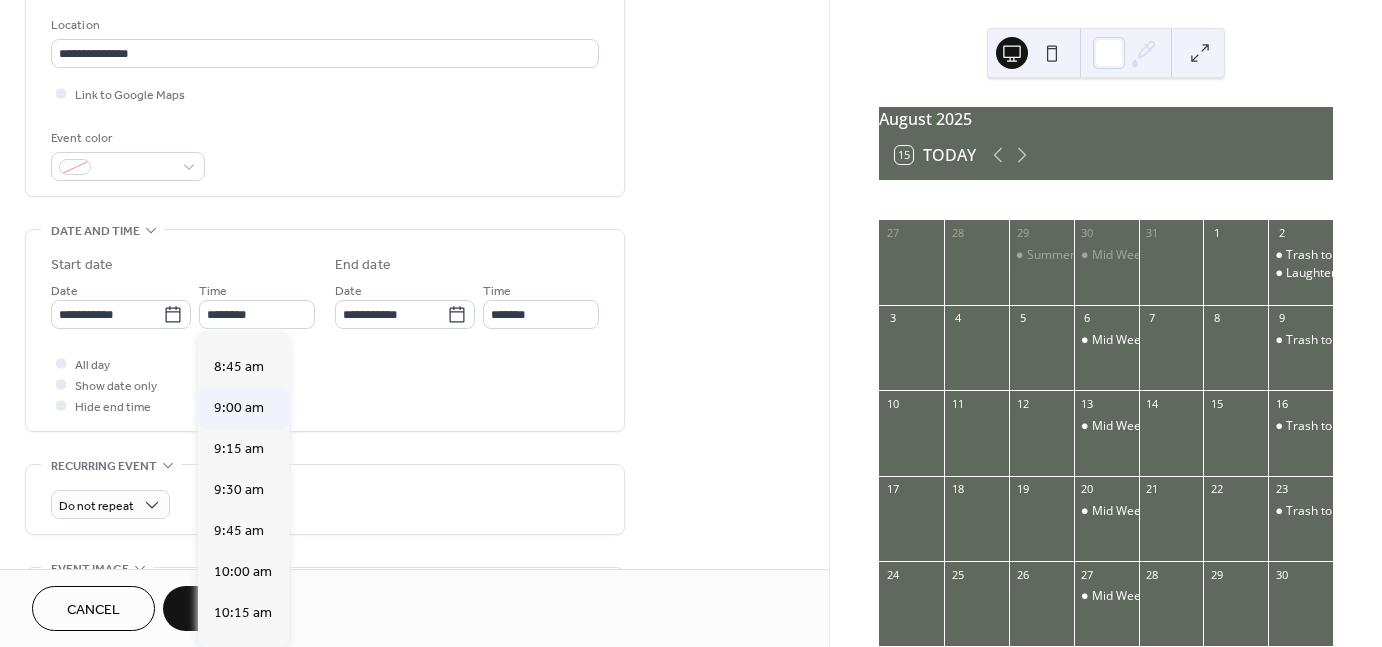 type on "*******" 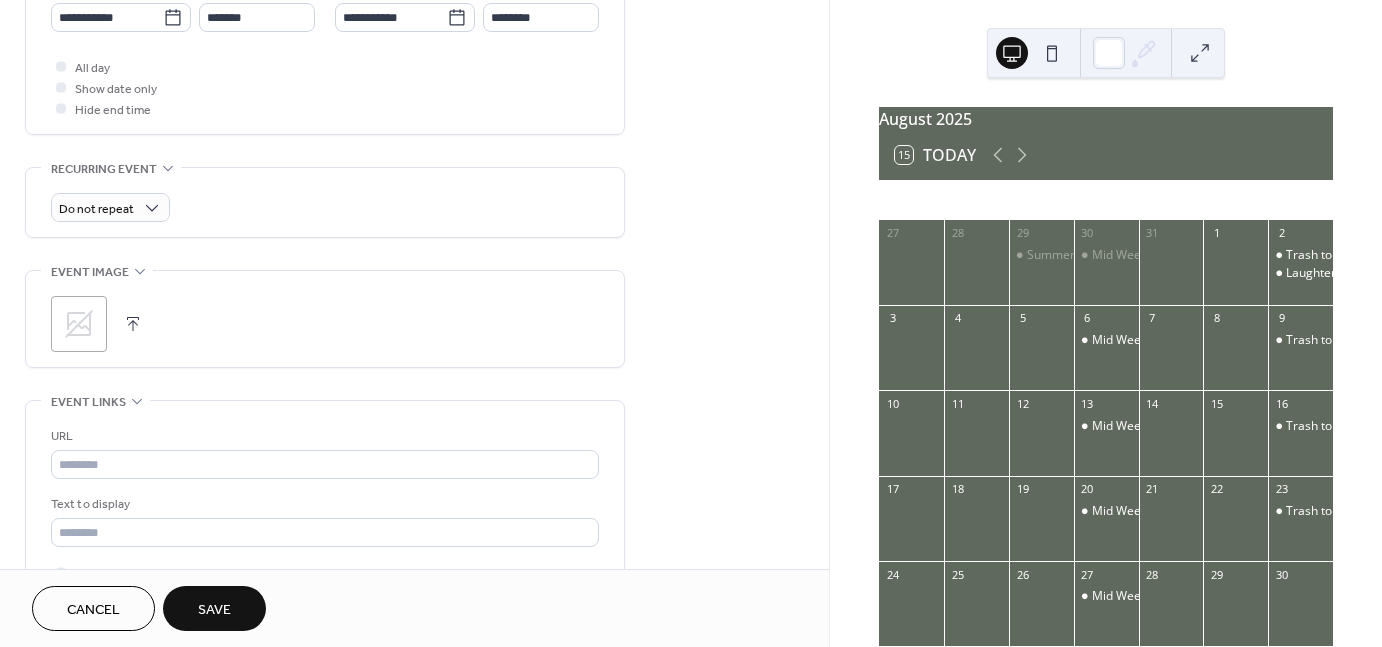 scroll, scrollTop: 720, scrollLeft: 0, axis: vertical 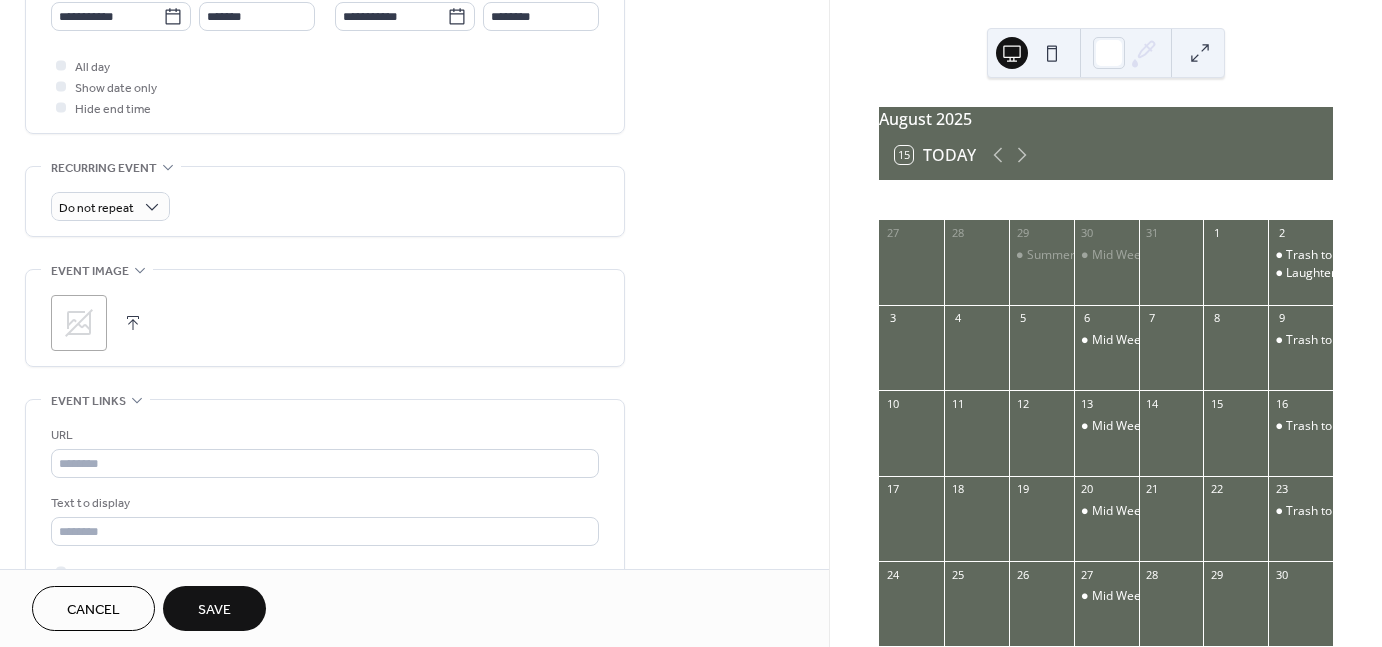 click at bounding box center [133, 323] 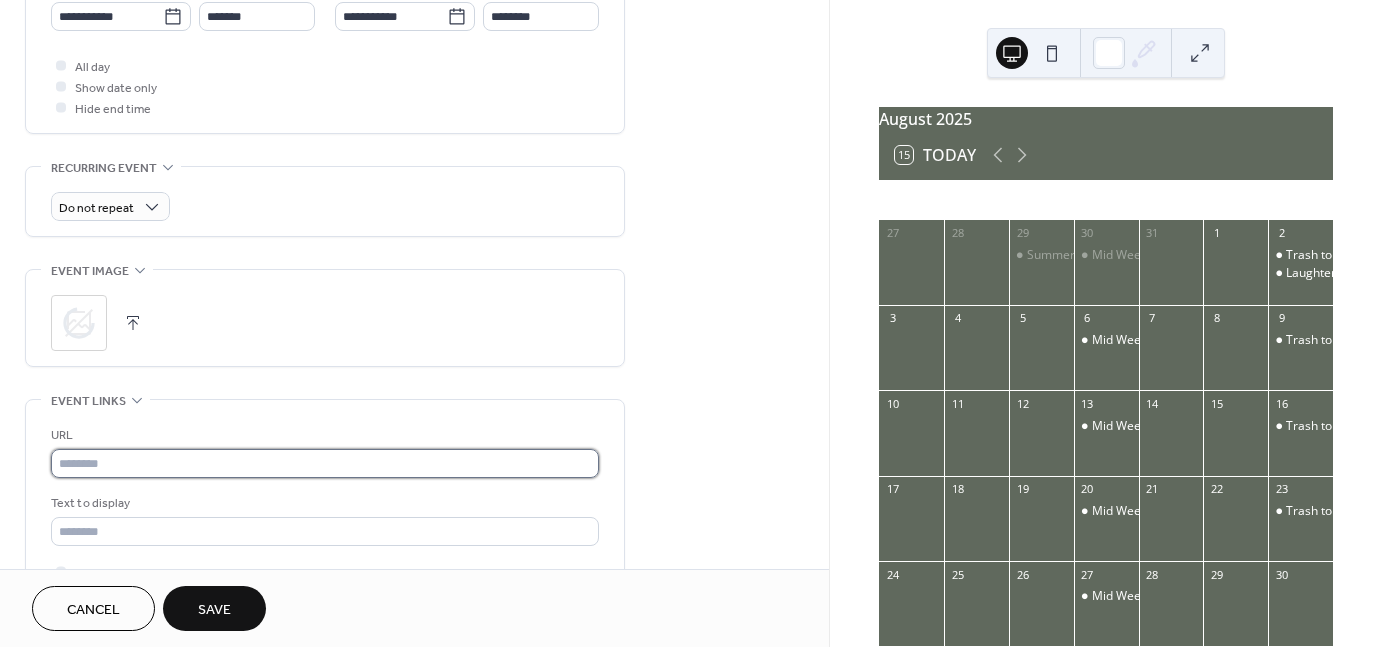 click at bounding box center (325, 463) 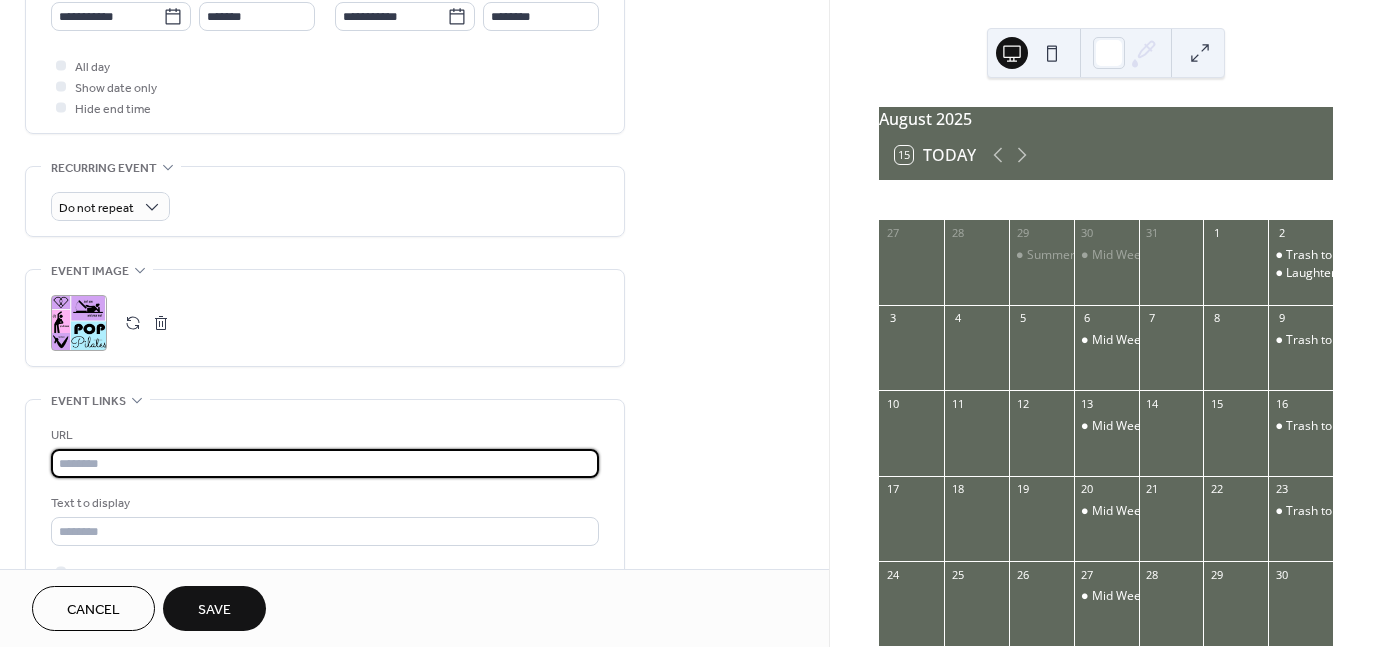 paste on "**********" 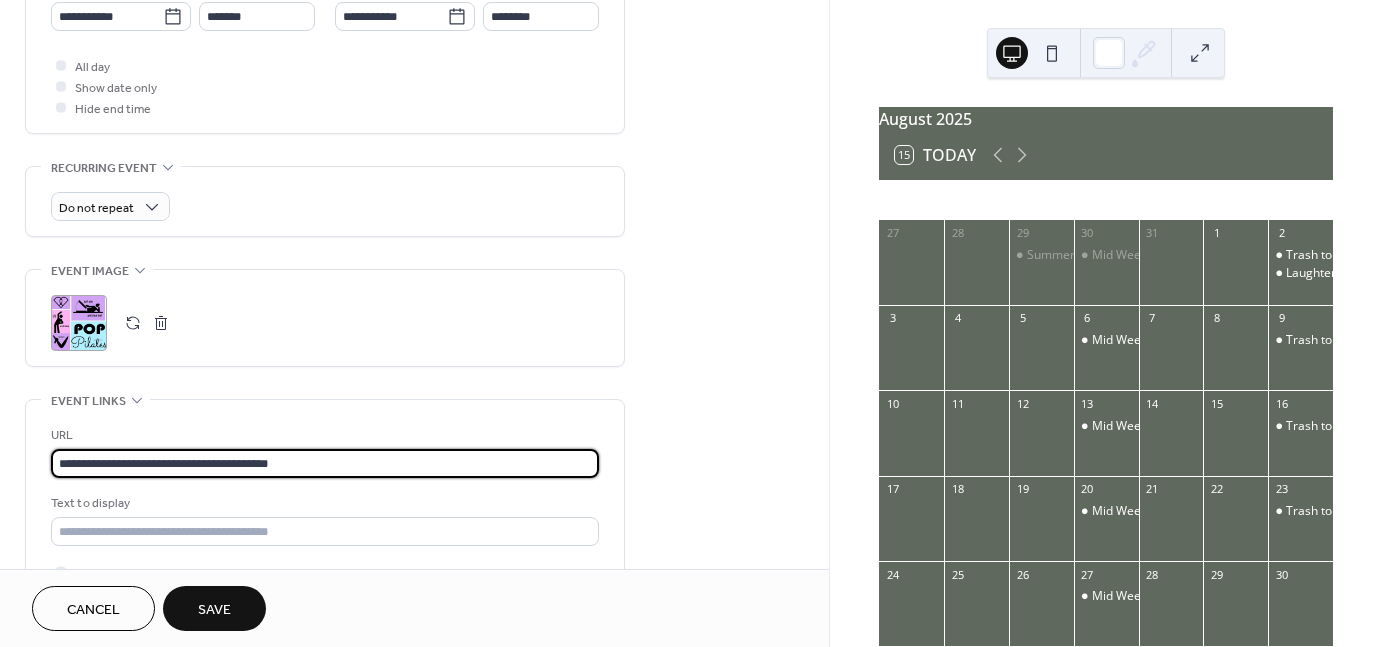 scroll, scrollTop: 914, scrollLeft: 0, axis: vertical 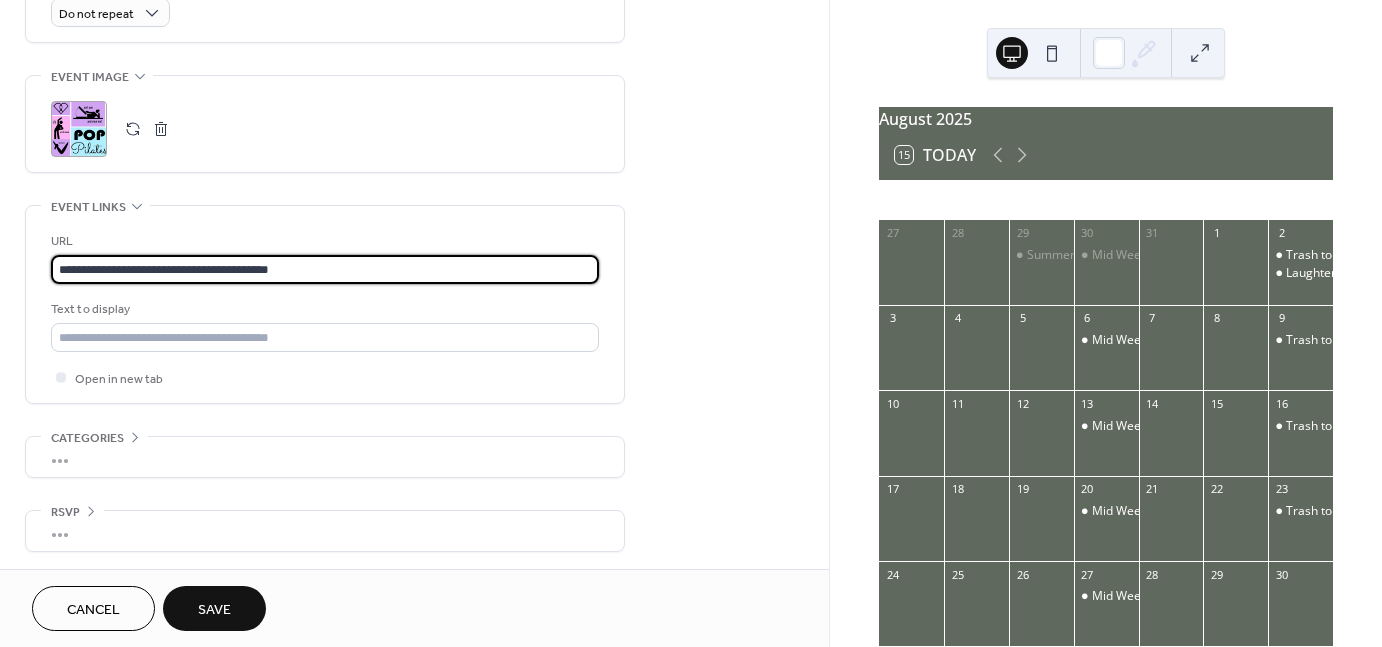 type on "**********" 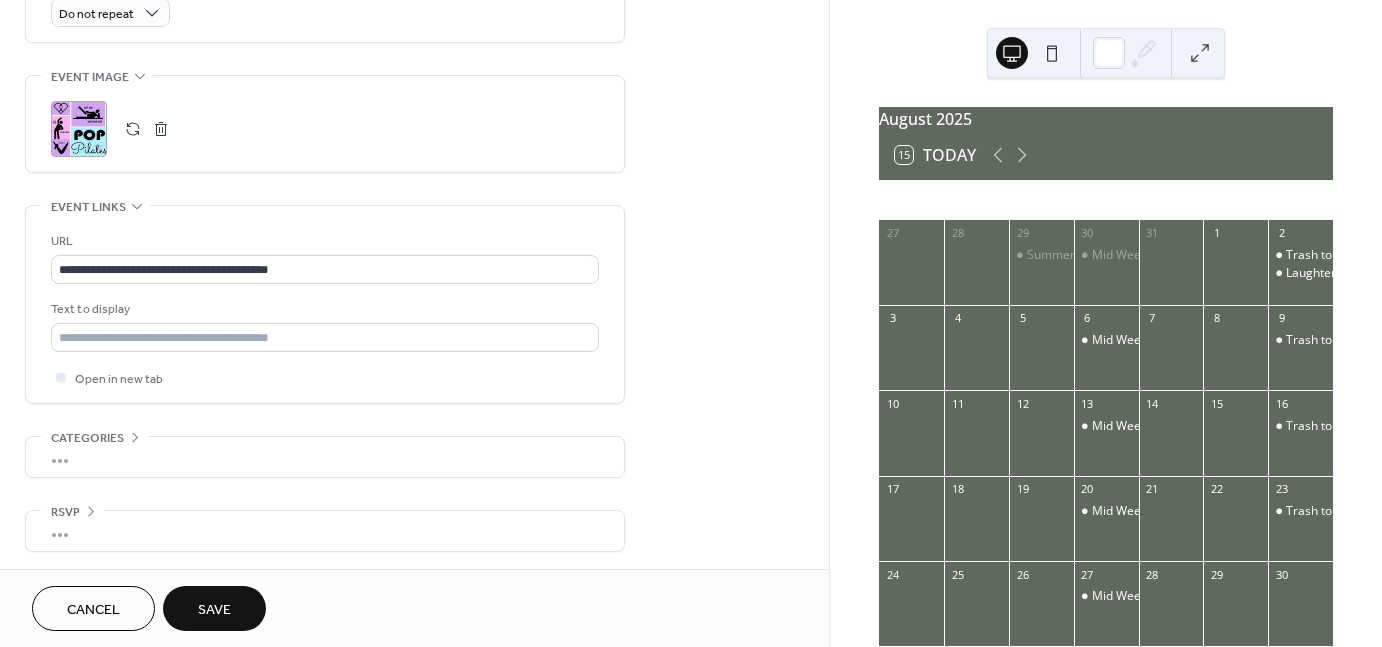 click on "Save" at bounding box center [214, 608] 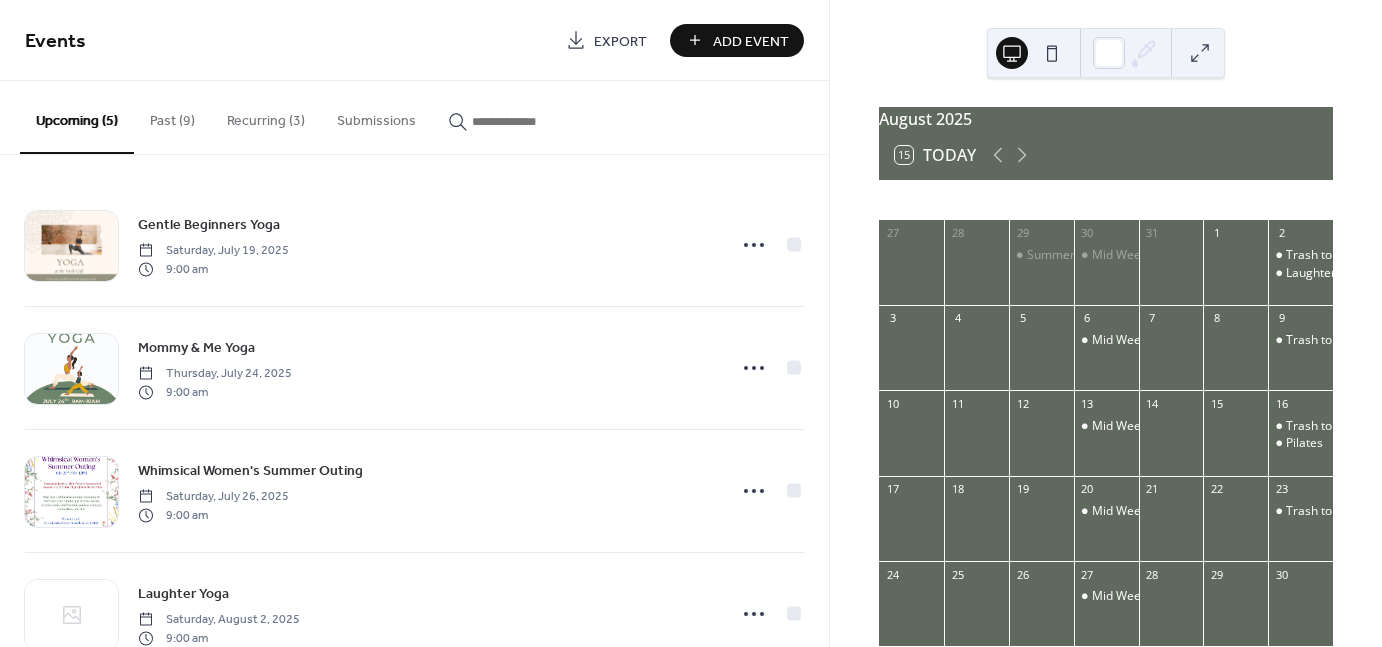 scroll, scrollTop: 0, scrollLeft: 0, axis: both 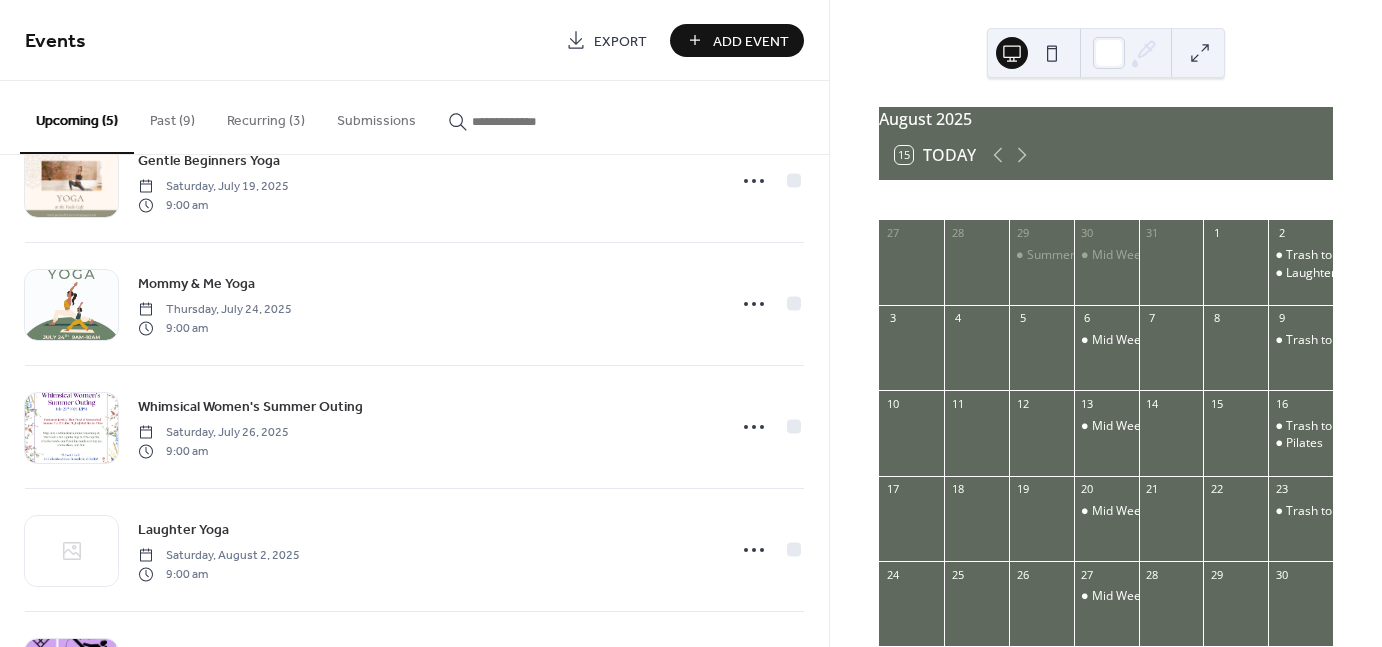 click on "Add Event" at bounding box center (751, 41) 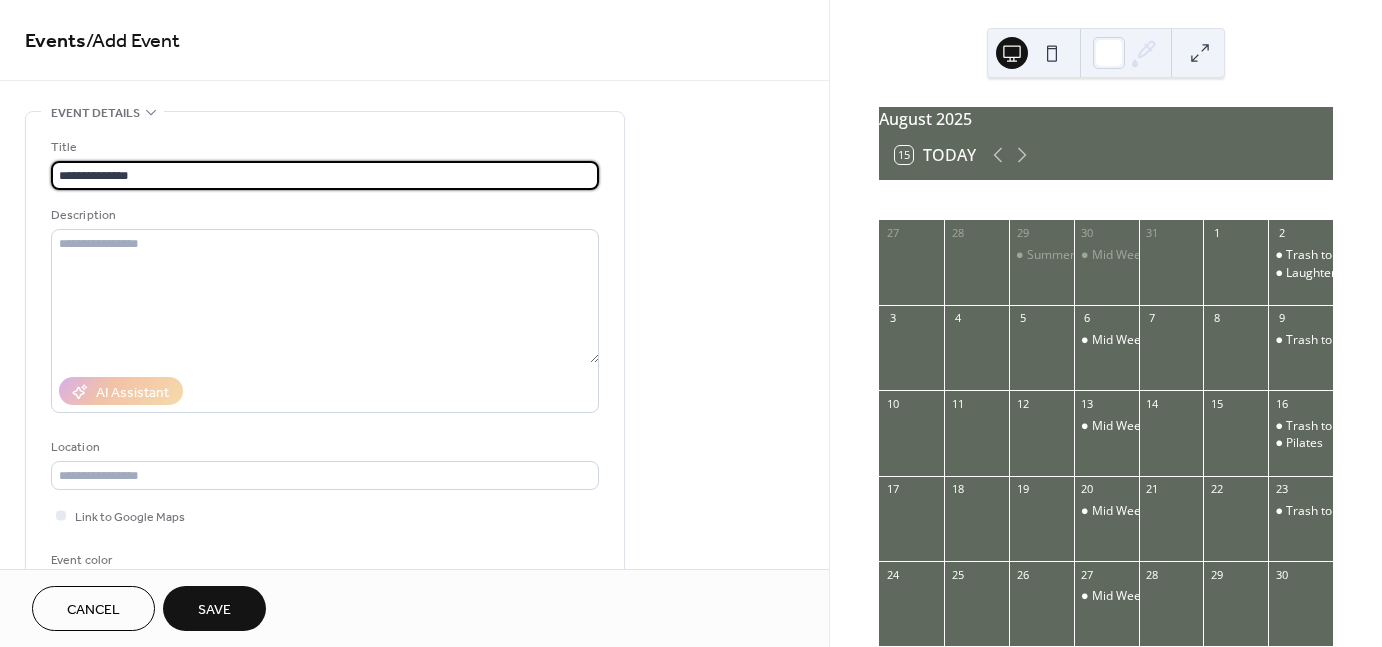 type on "**********" 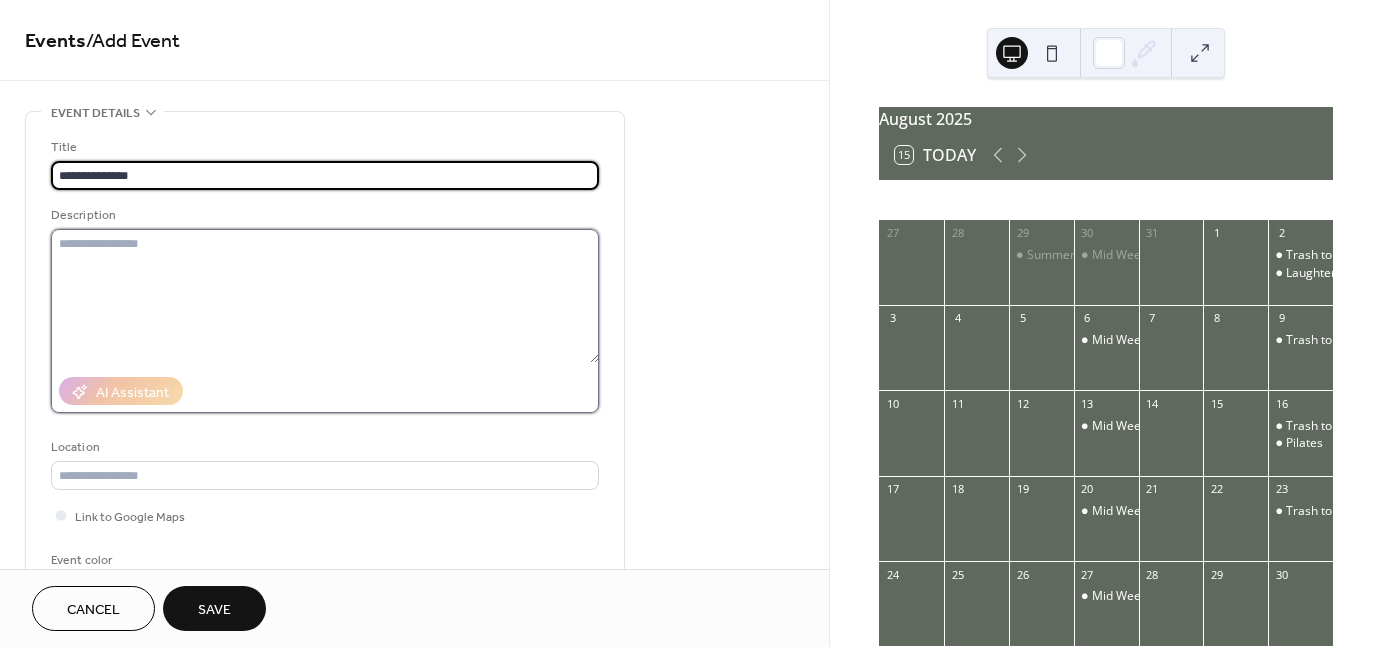 click at bounding box center [325, 296] 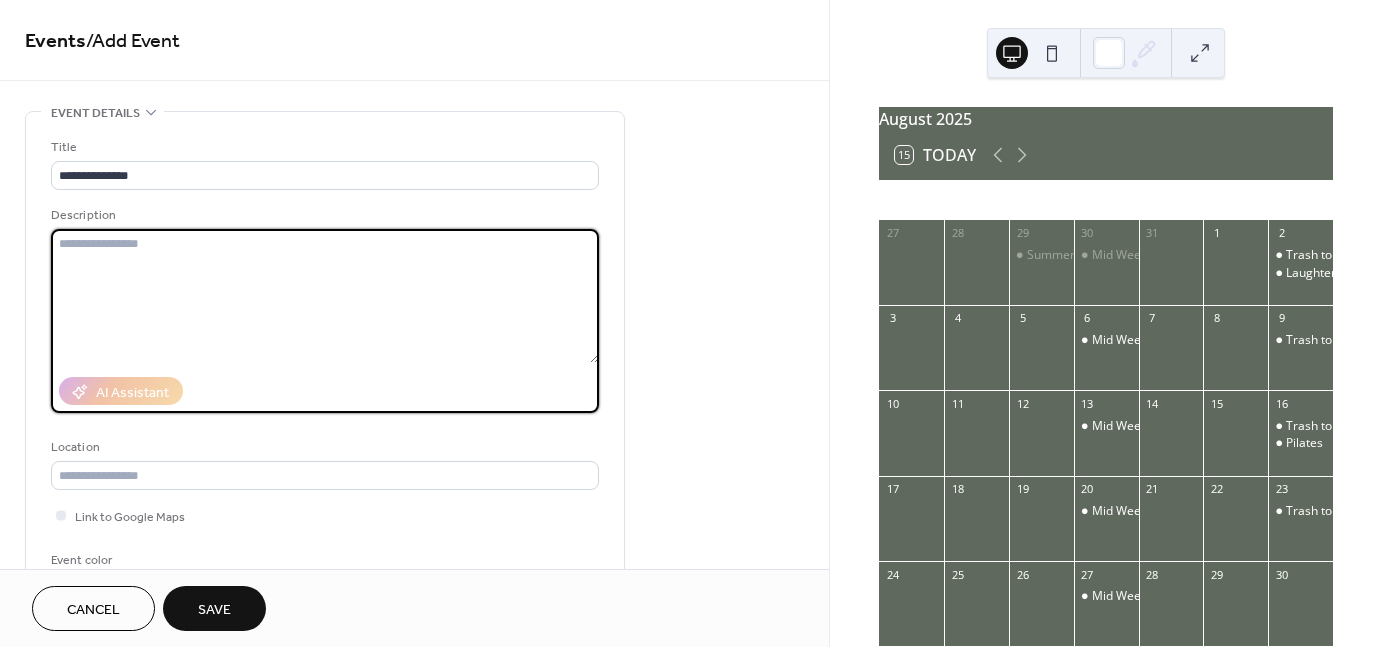 paste on "**********" 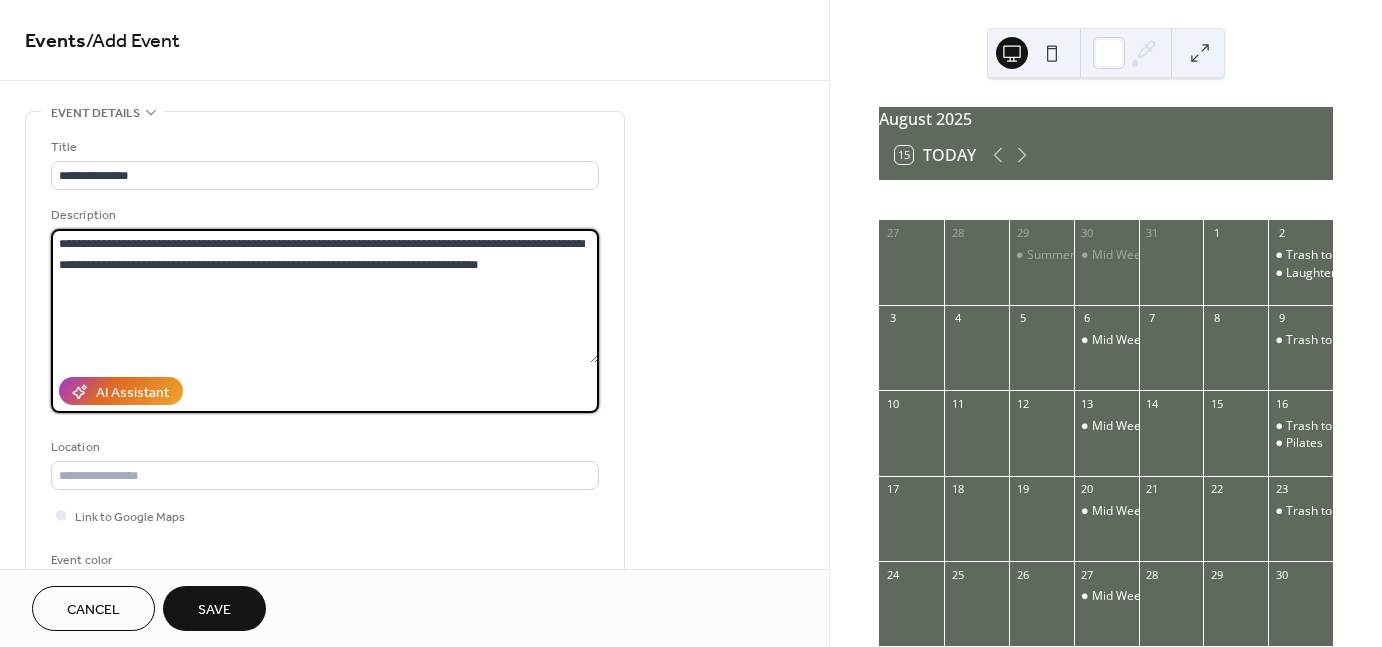 click on "**********" at bounding box center (325, 296) 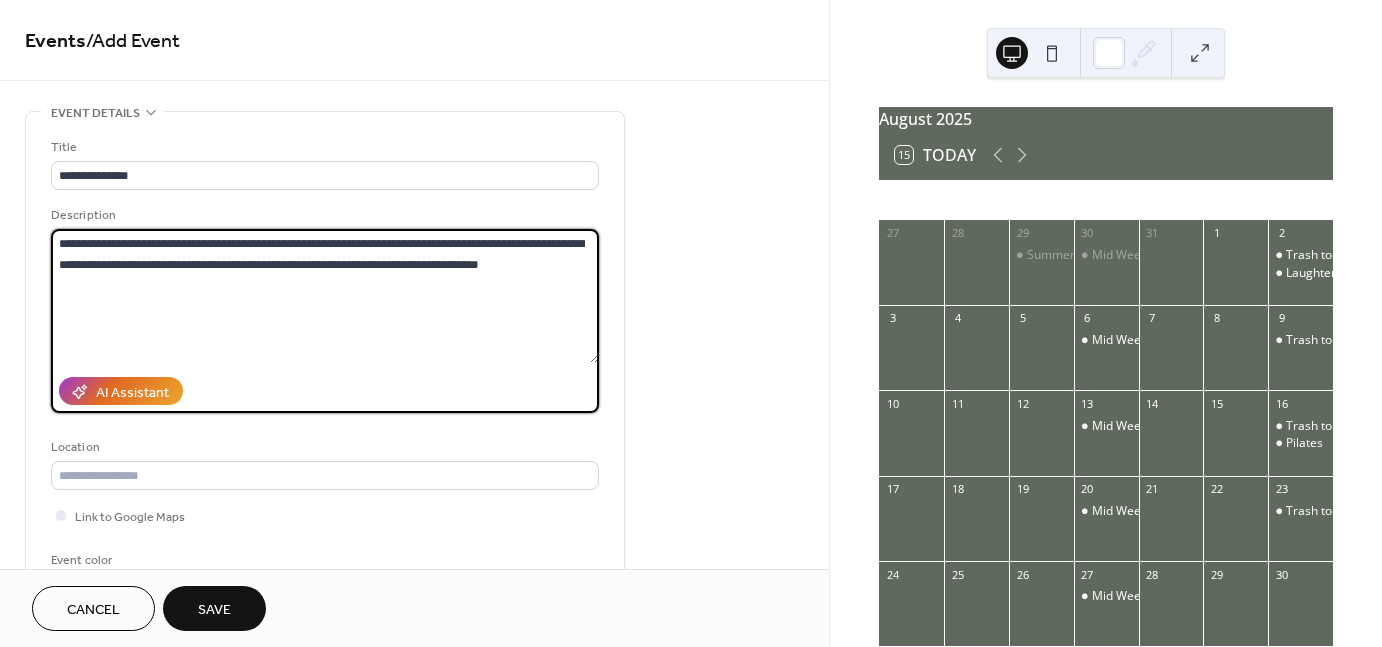 drag, startPoint x: 418, startPoint y: 243, endPoint x: 186, endPoint y: 281, distance: 235.09148 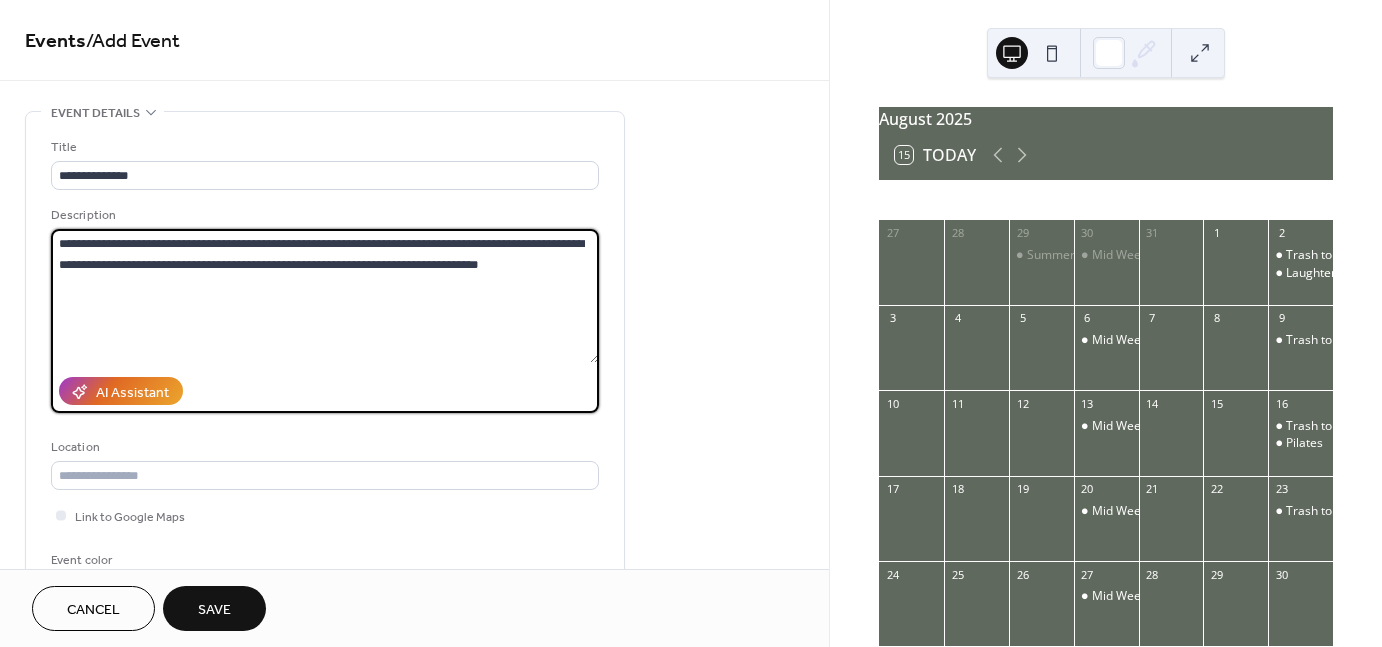 click on "**********" at bounding box center (325, 296) 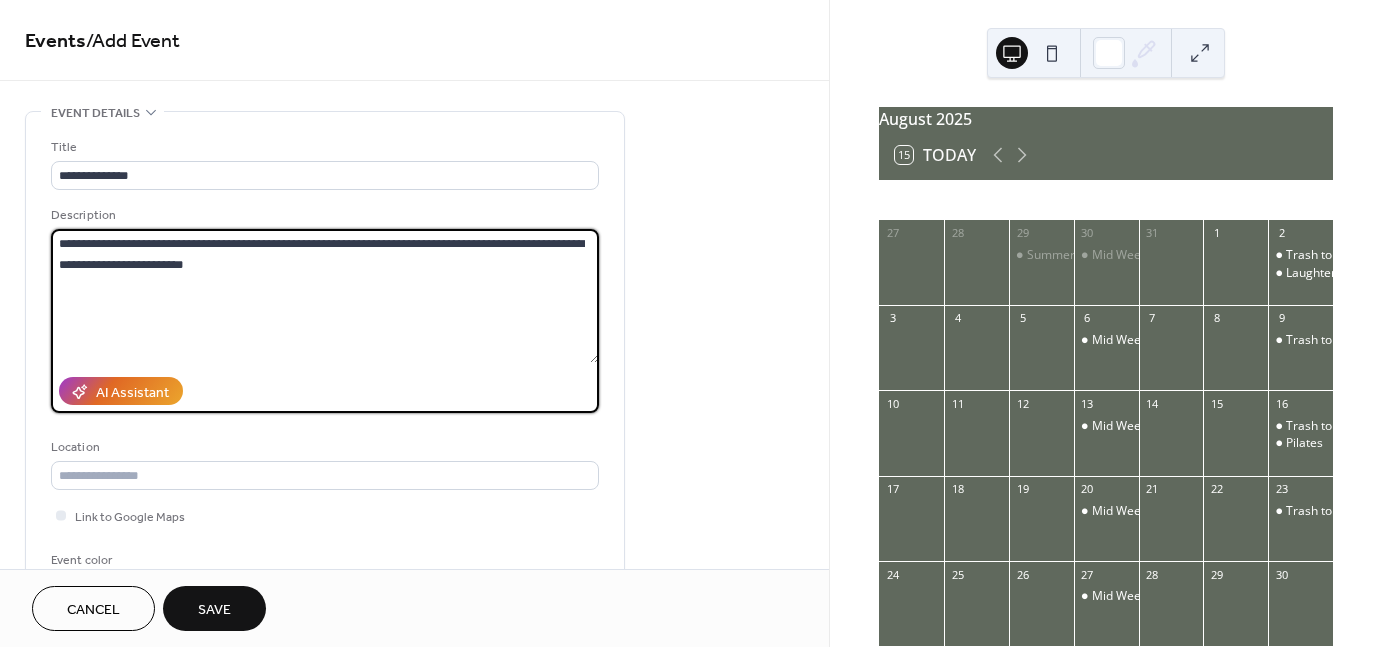 click on "**********" at bounding box center [325, 296] 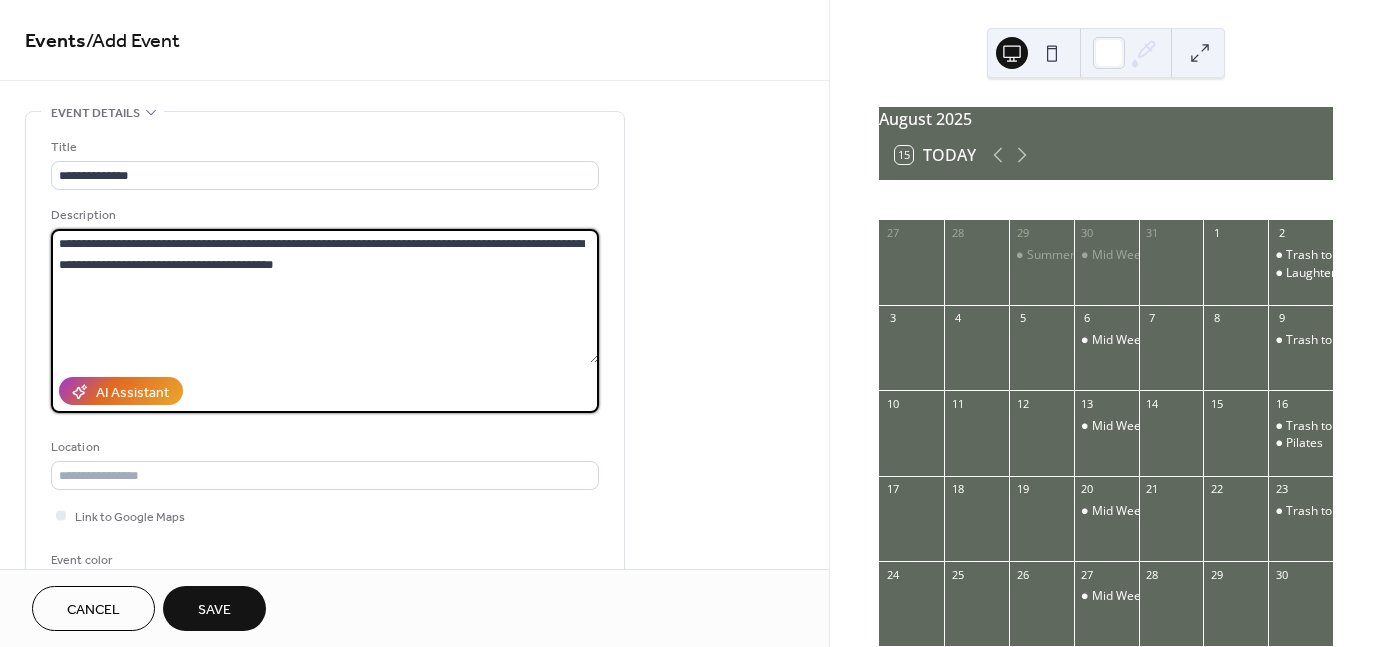 type on "**********" 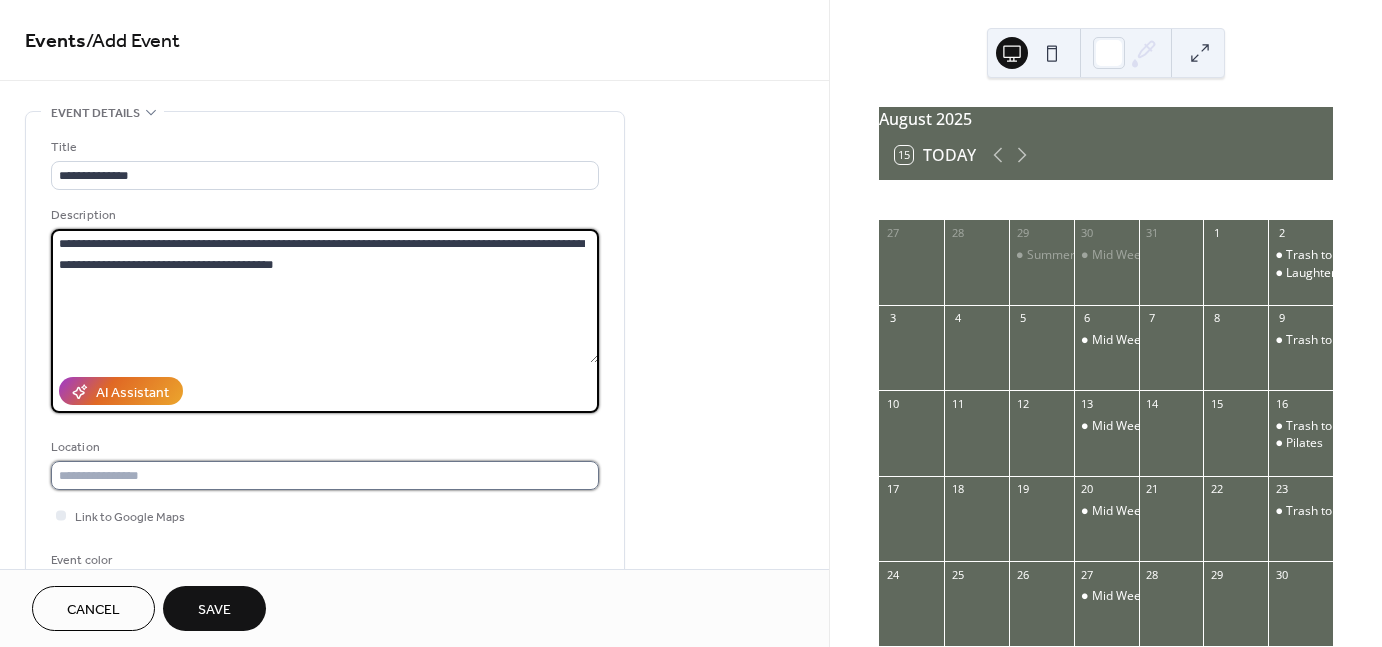 click at bounding box center [325, 475] 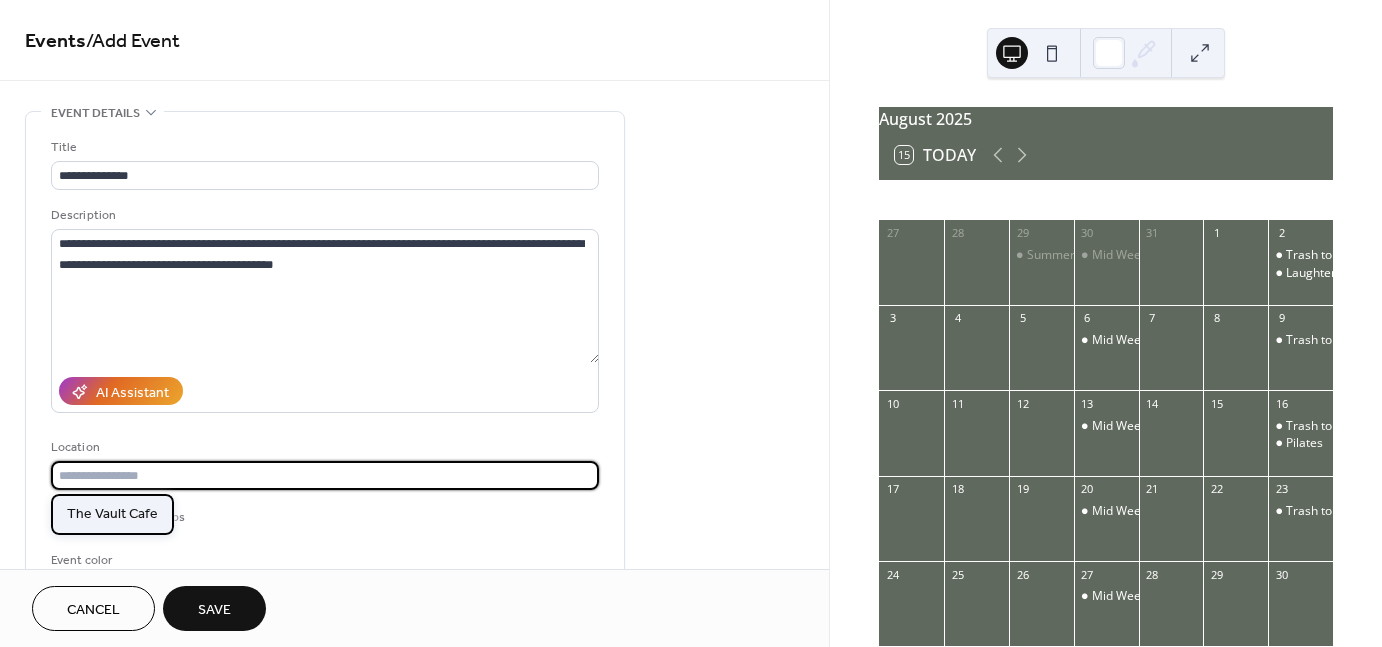 click on "The Vault Cafe" at bounding box center [112, 513] 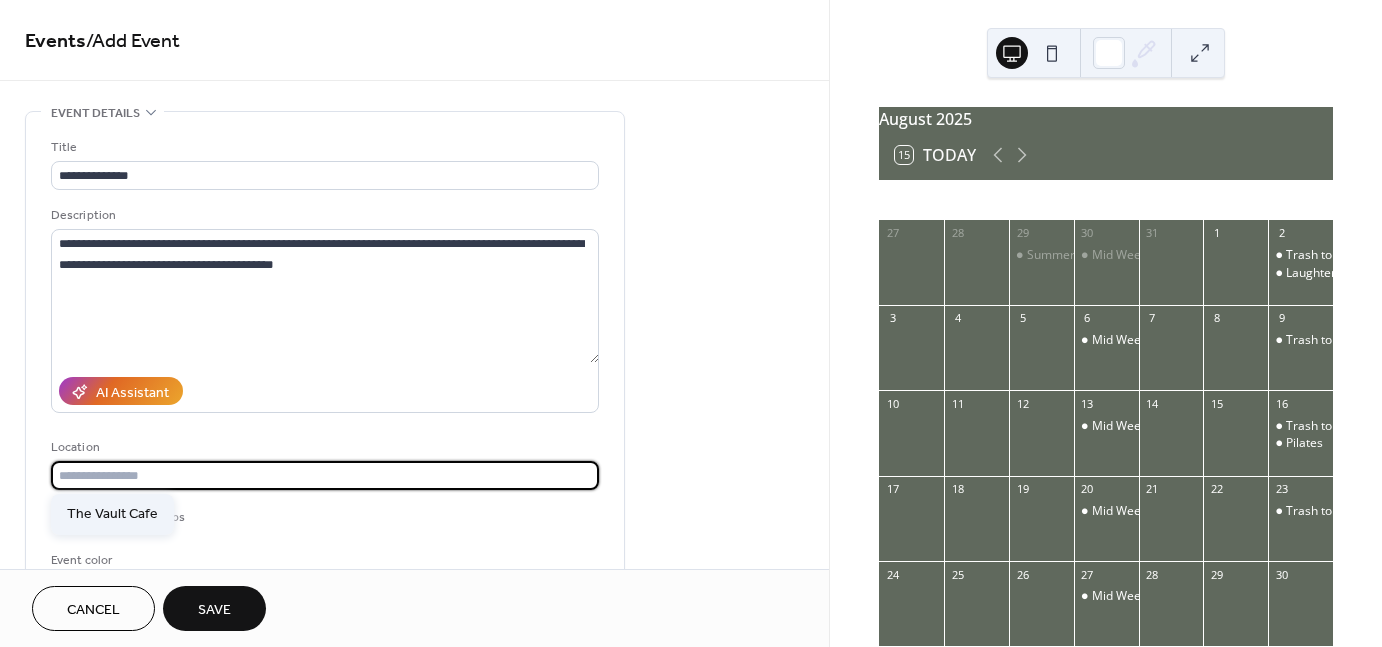 type on "**********" 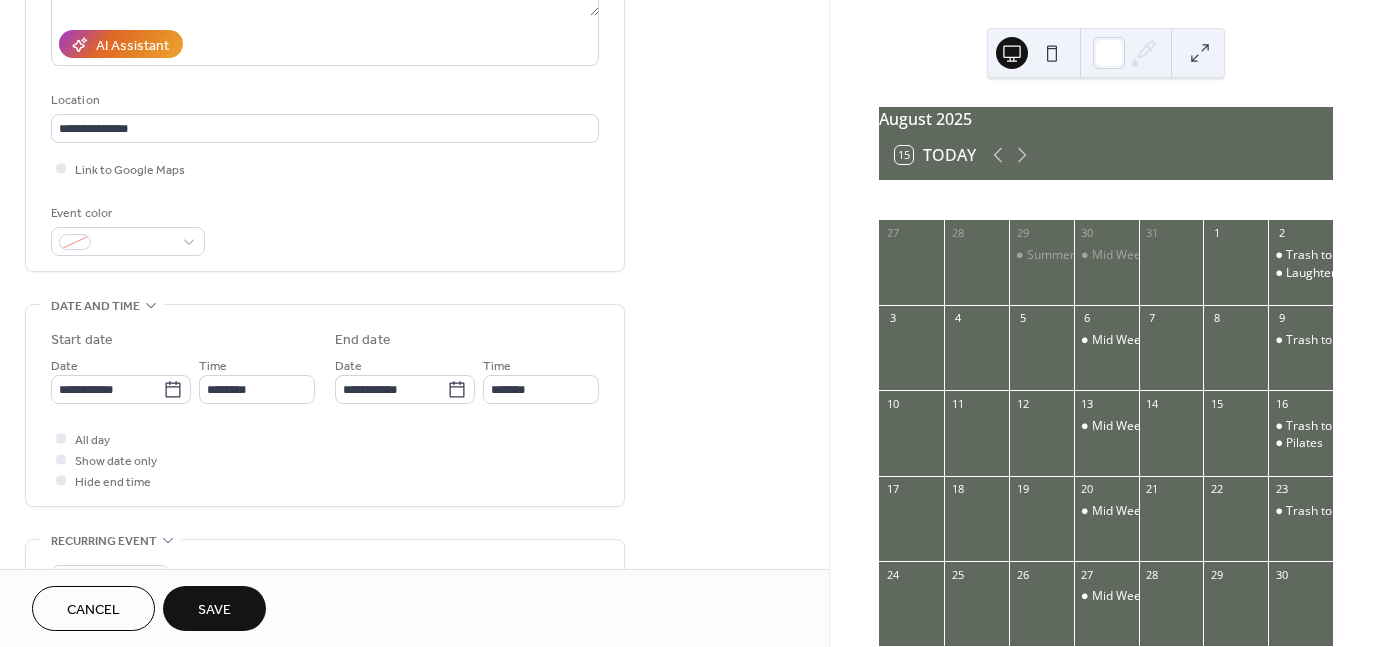 scroll, scrollTop: 389, scrollLeft: 0, axis: vertical 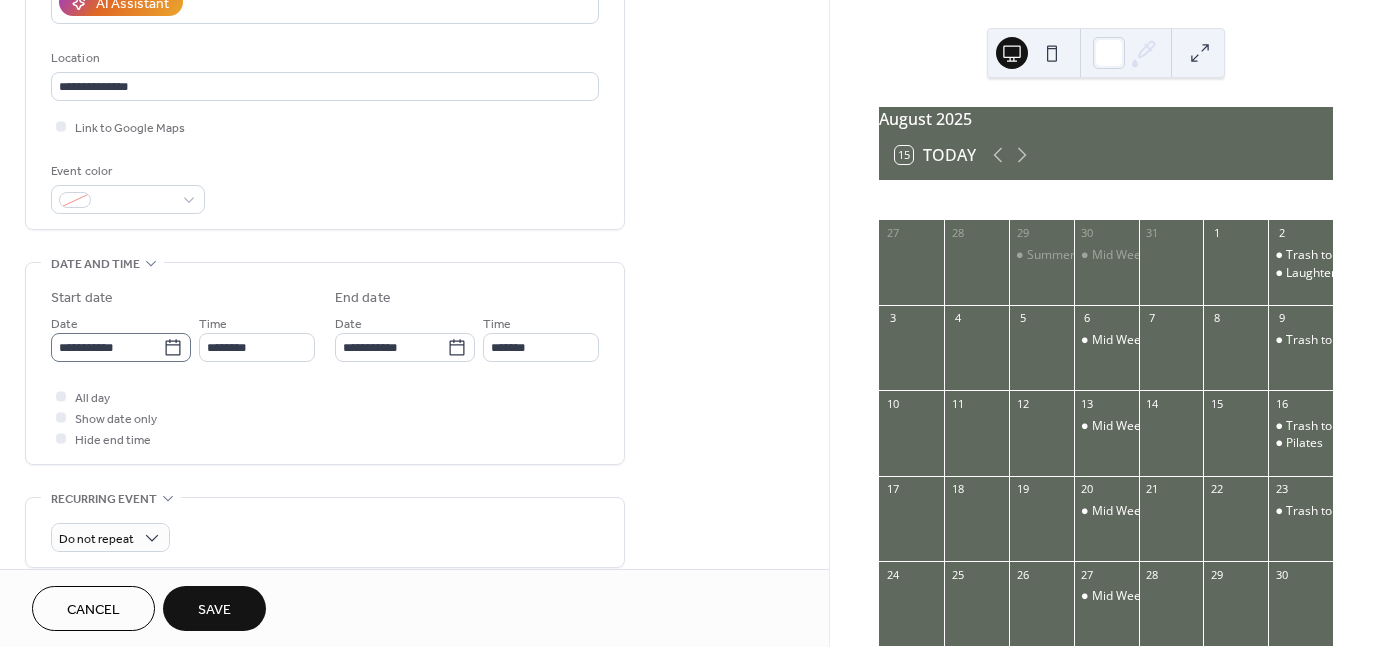 click 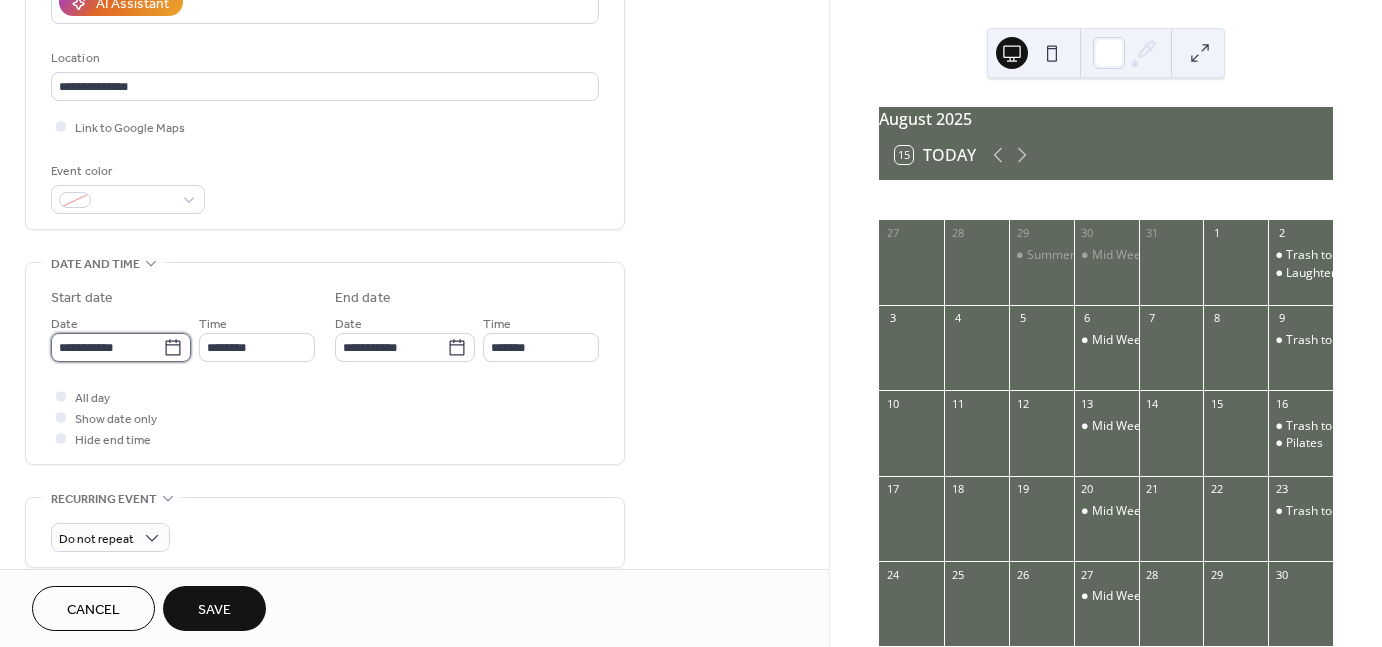 click on "**********" at bounding box center (107, 347) 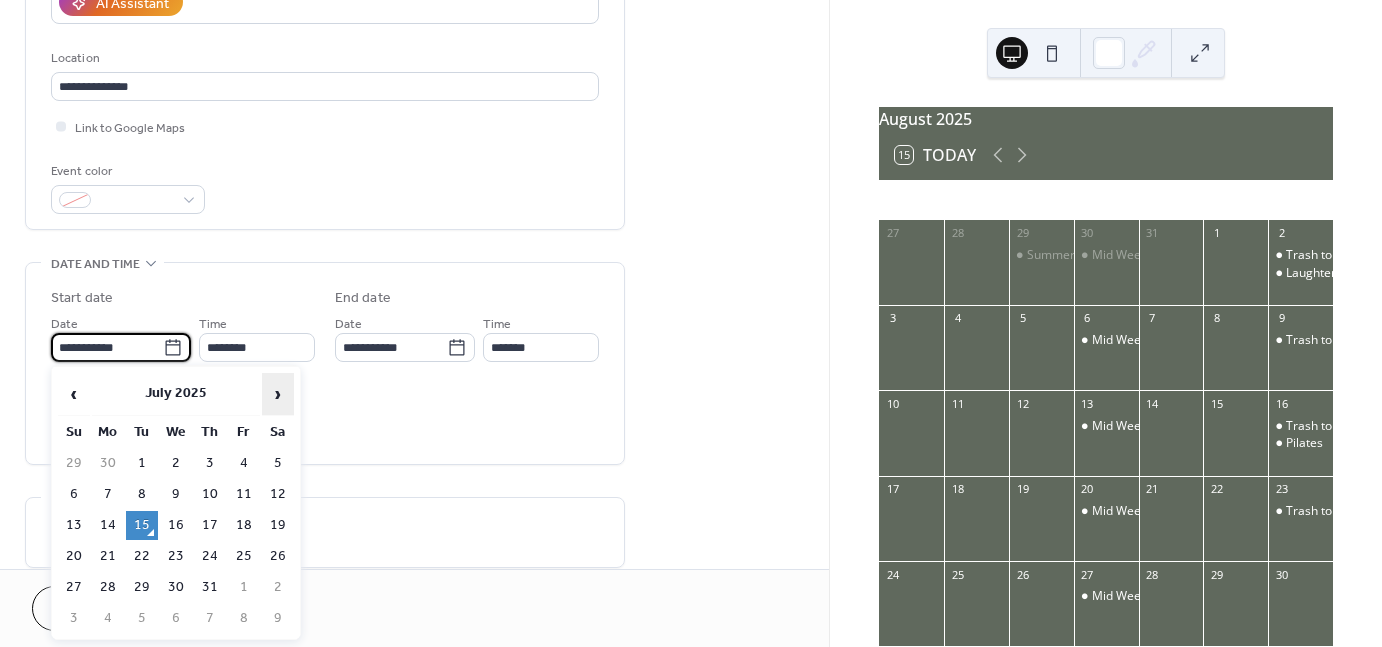 click on "›" at bounding box center [278, 394] 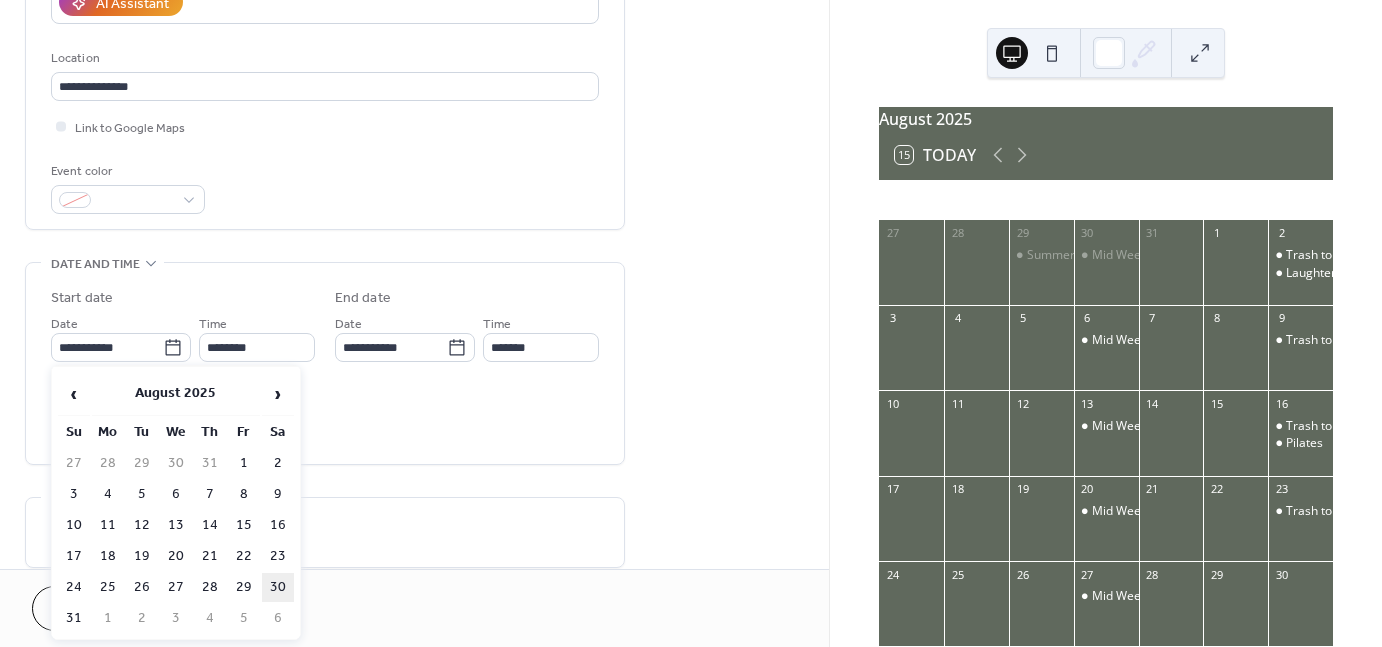 click on "30" at bounding box center [278, 587] 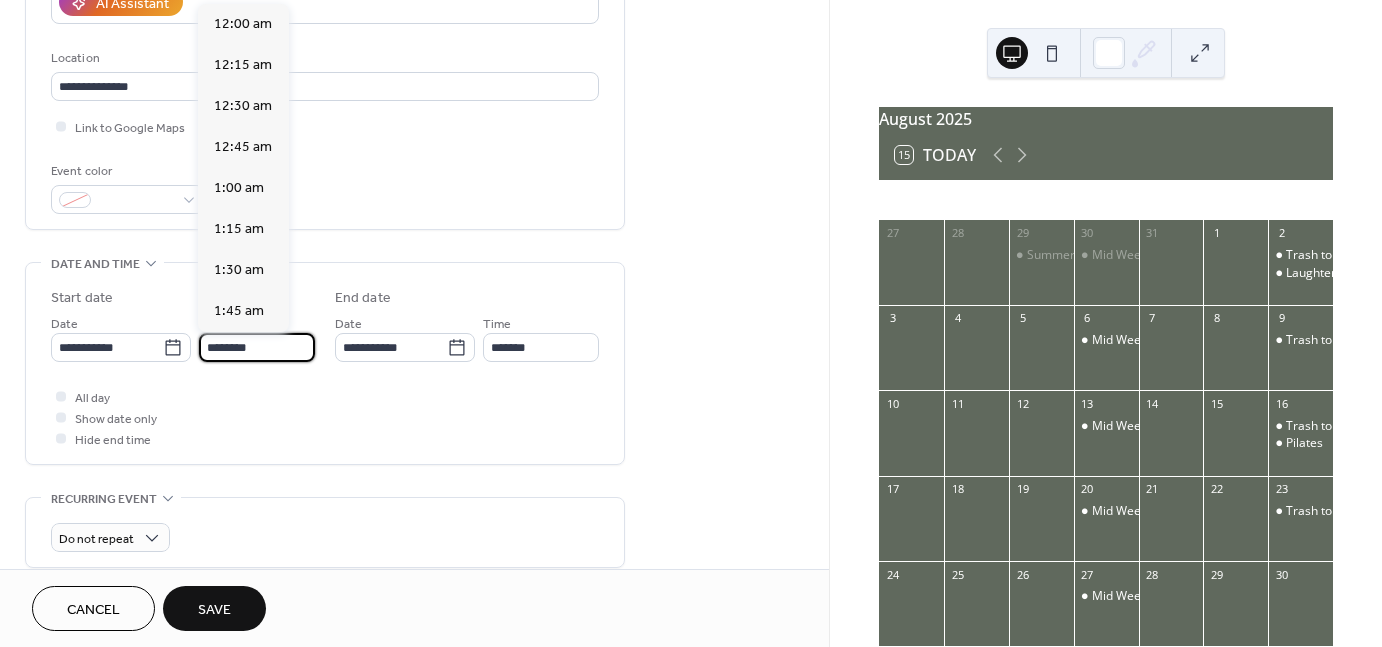 click on "********" at bounding box center (257, 347) 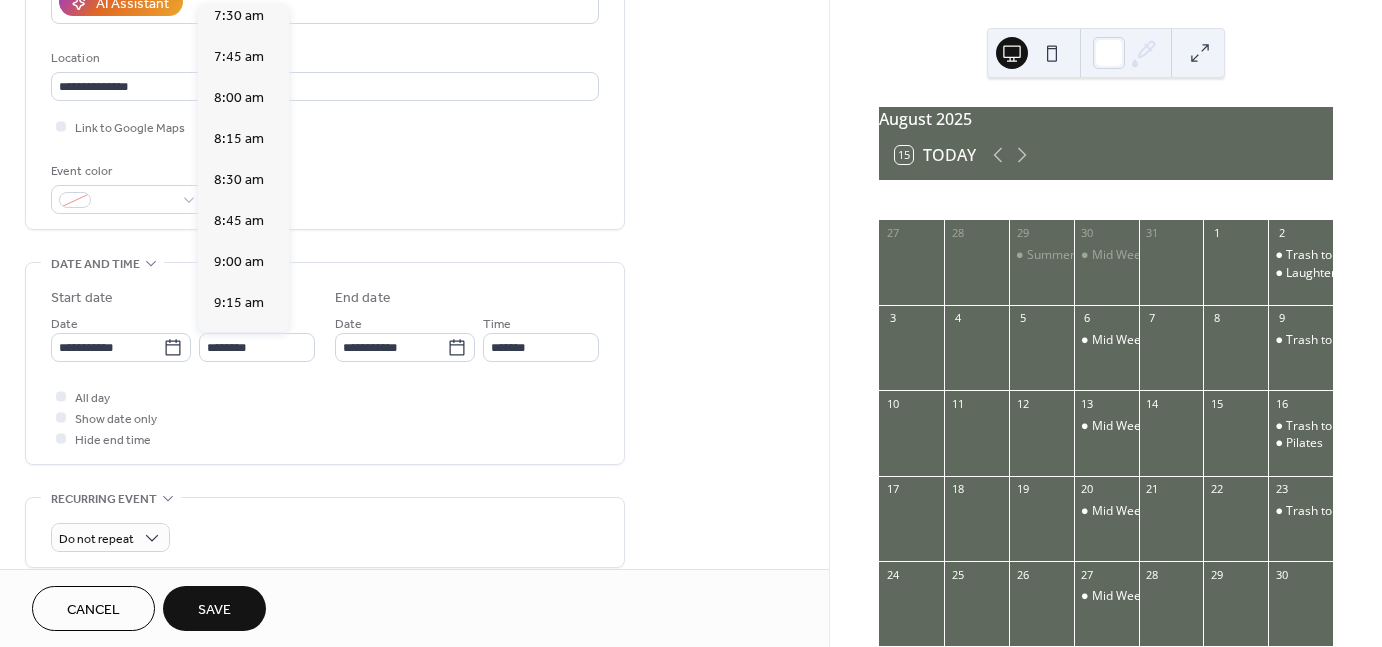 scroll, scrollTop: 1228, scrollLeft: 0, axis: vertical 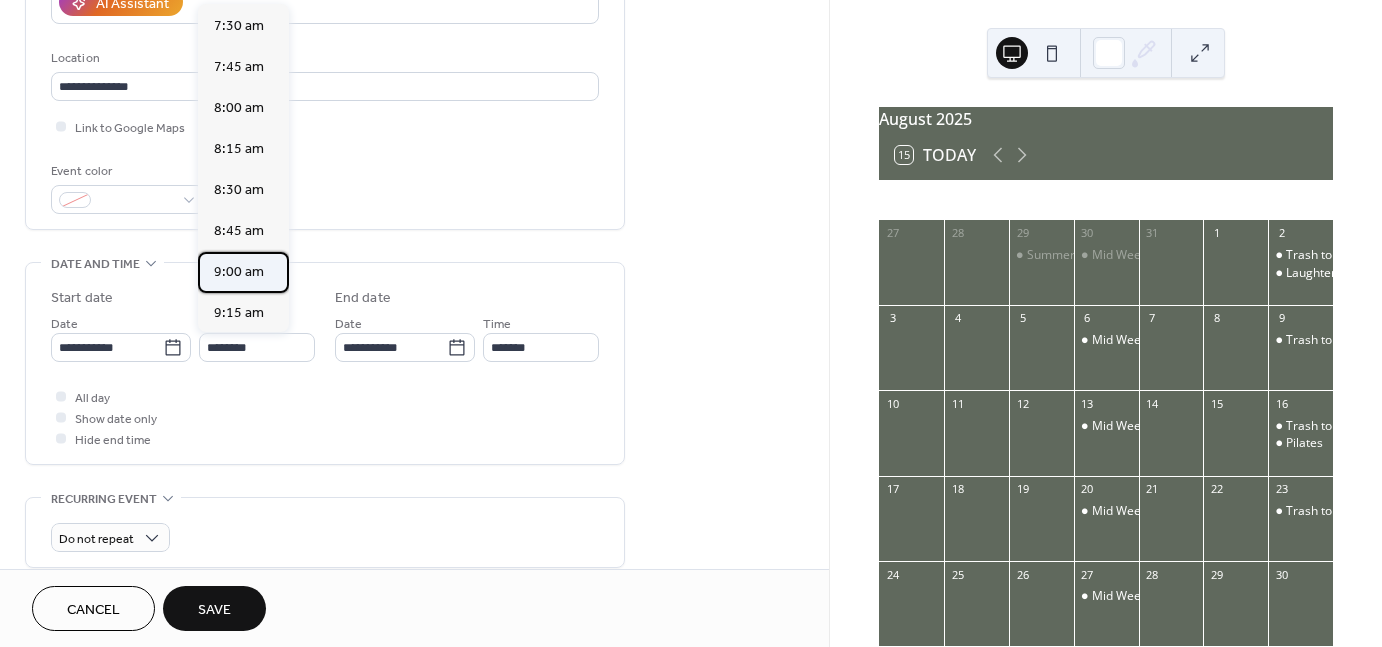 click on "9:00 am" at bounding box center [239, 272] 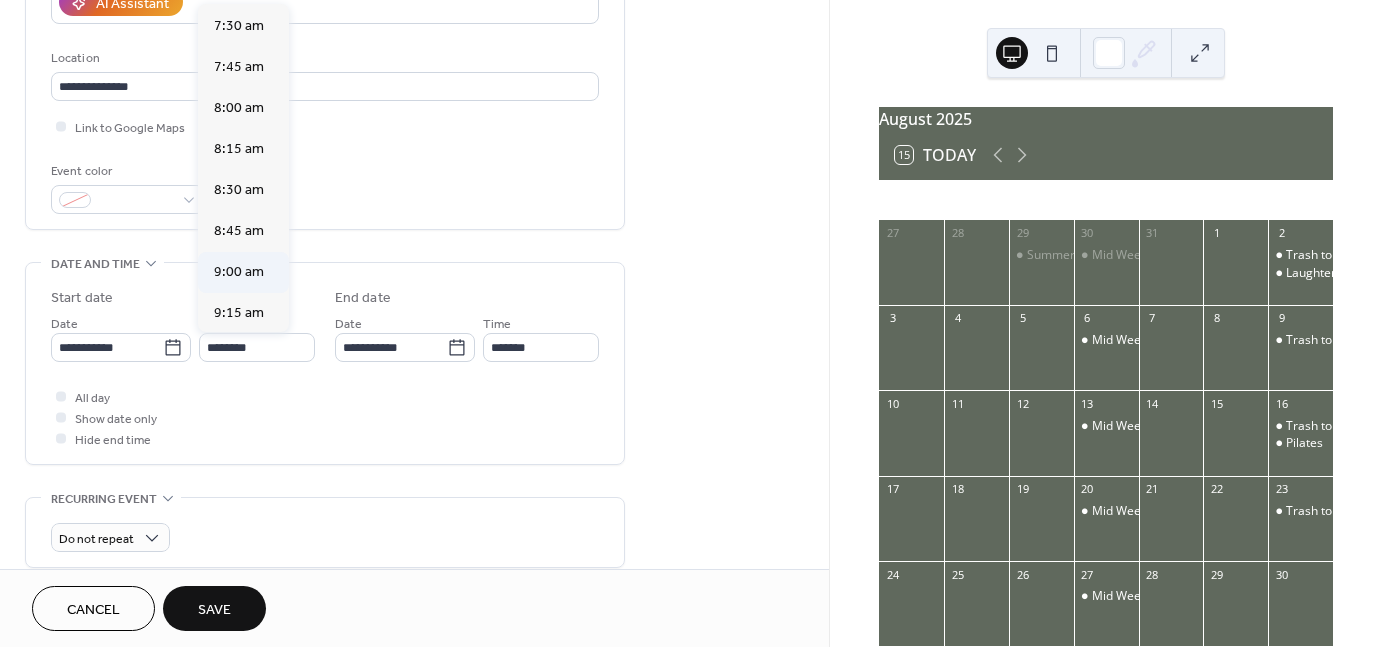 type on "*******" 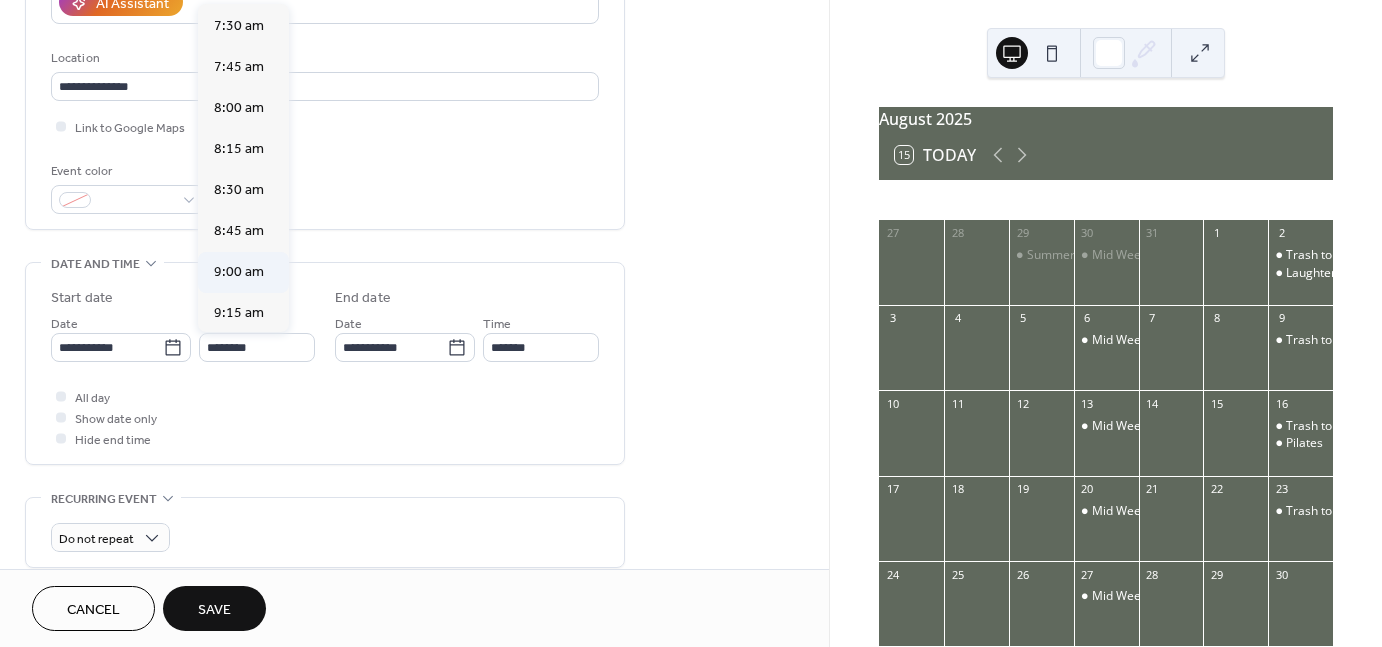 type on "********" 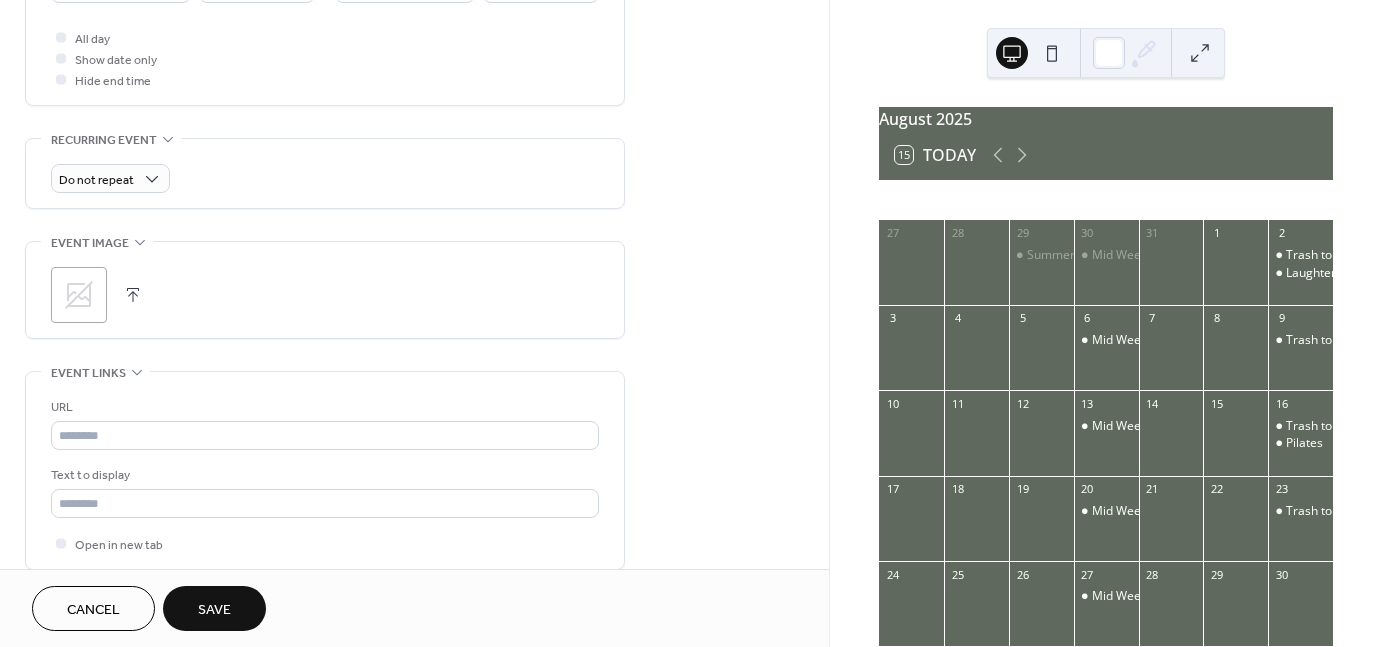 scroll, scrollTop: 752, scrollLeft: 0, axis: vertical 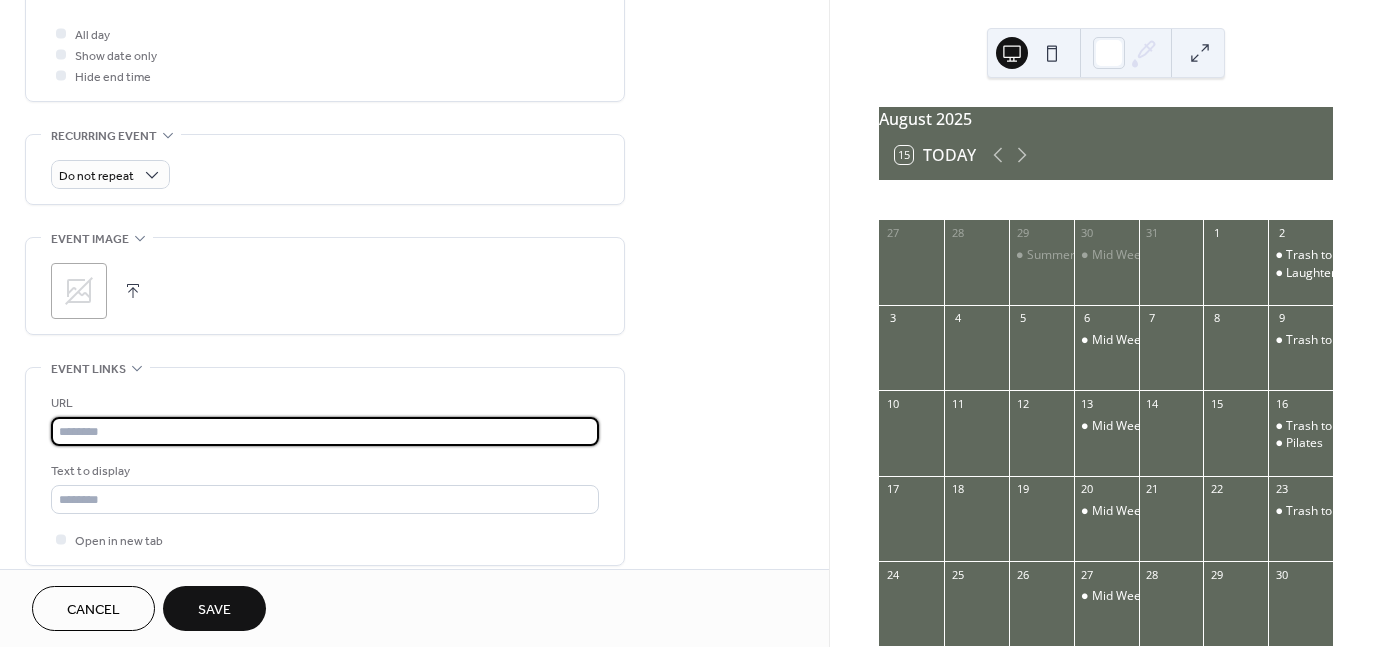 paste on "**********" 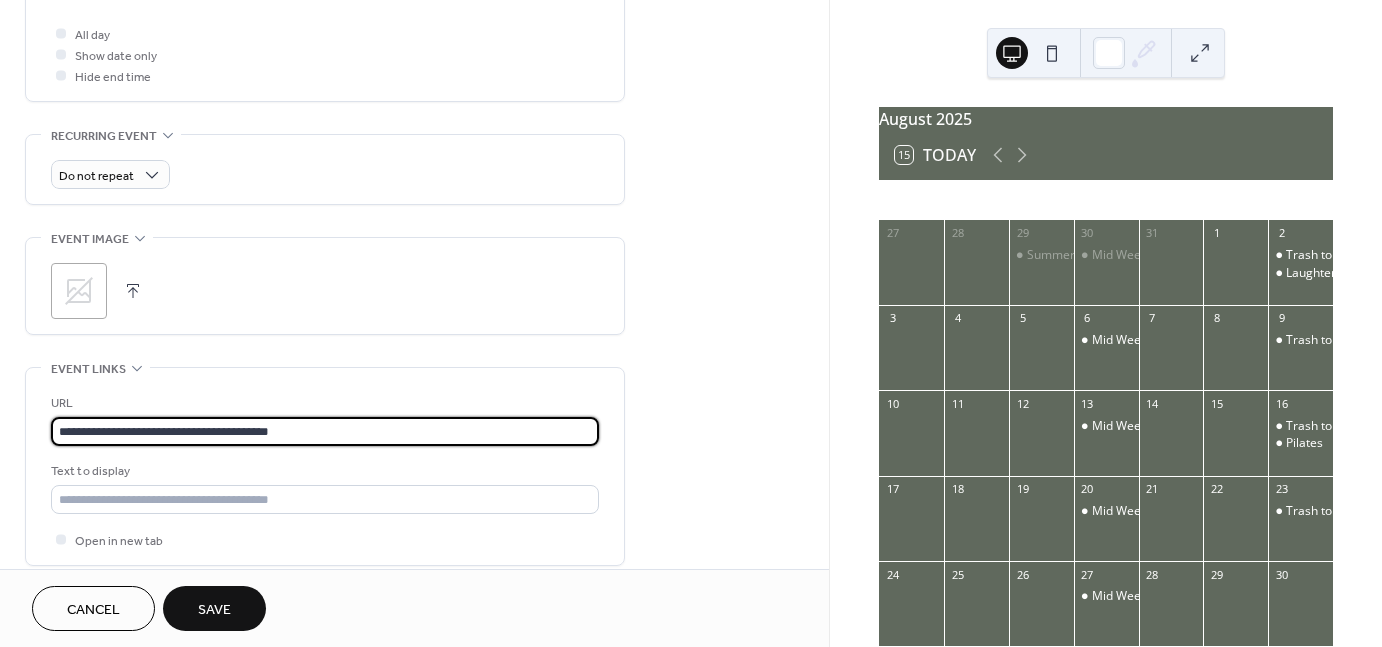 type on "**********" 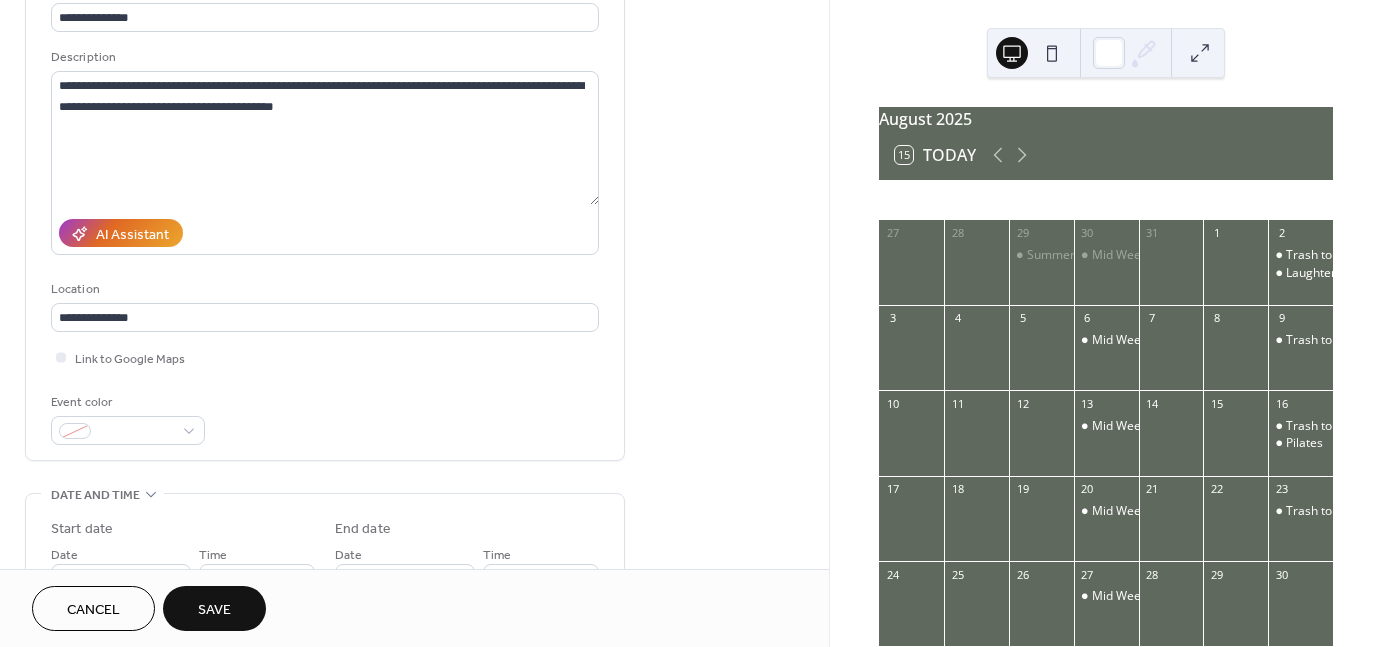 scroll, scrollTop: 175, scrollLeft: 0, axis: vertical 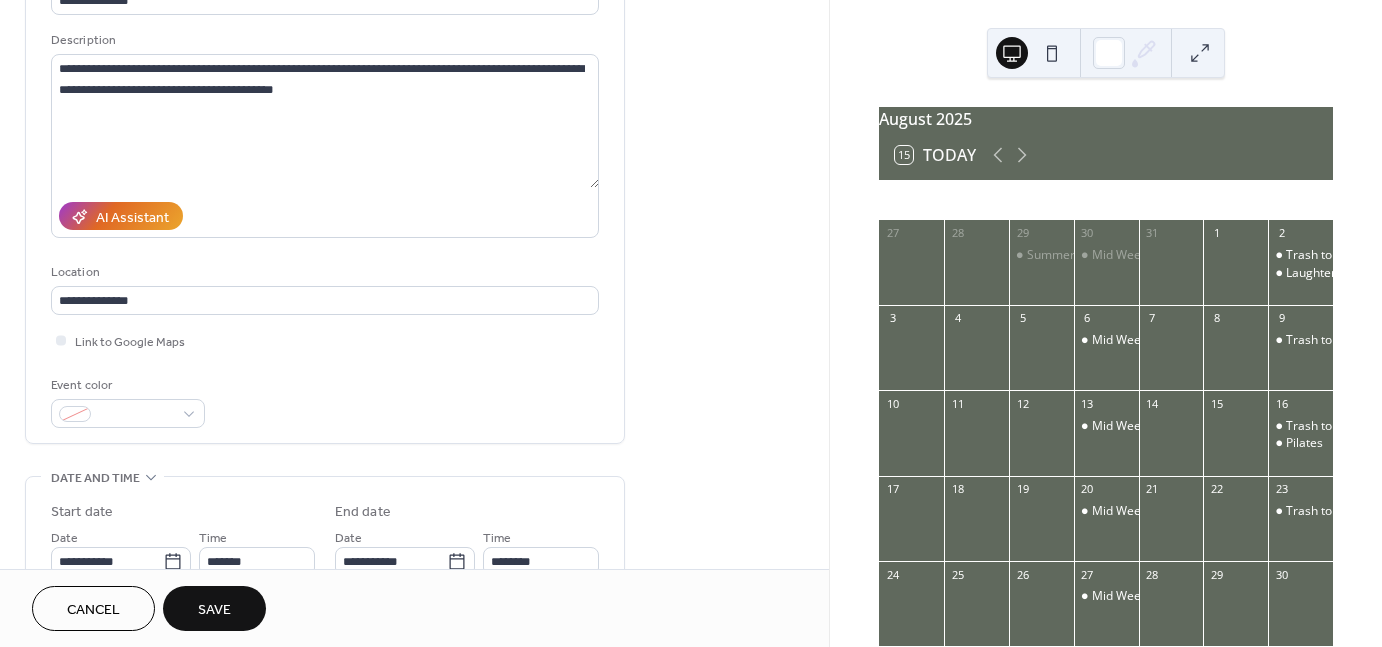 drag, startPoint x: 799, startPoint y: 186, endPoint x: 796, endPoint y: 158, distance: 28.160255 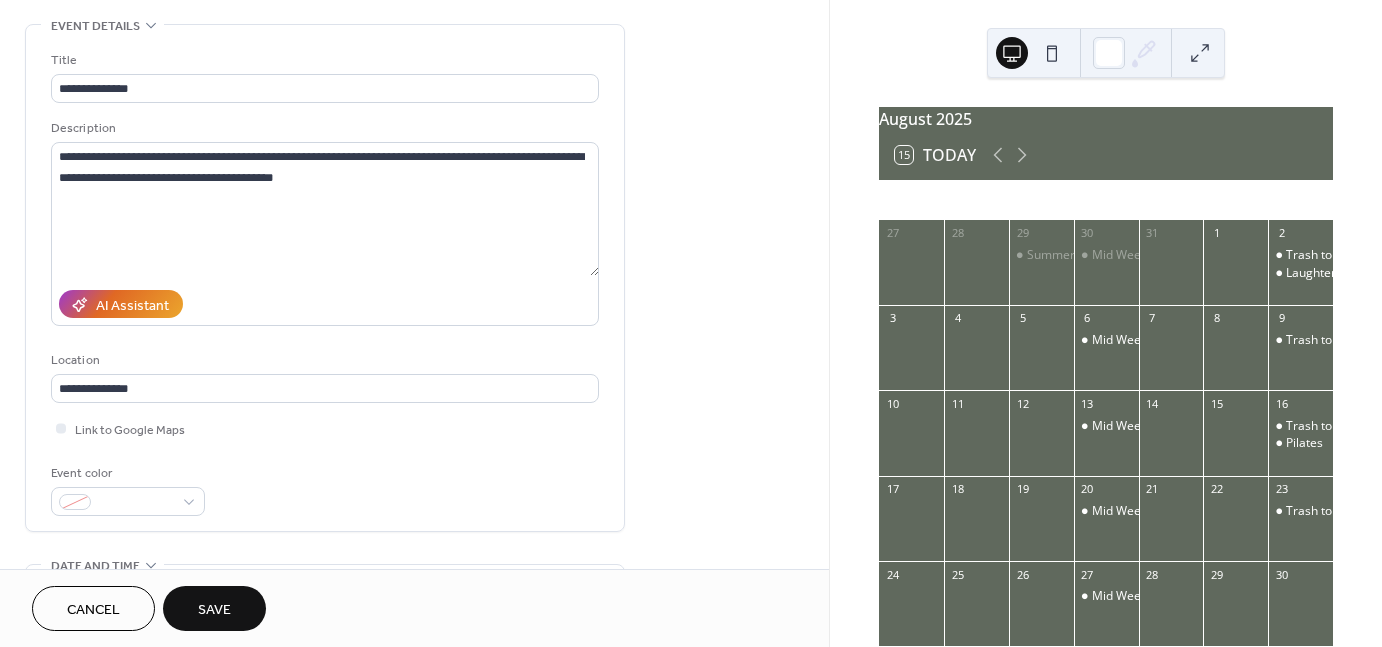 scroll, scrollTop: 74, scrollLeft: 0, axis: vertical 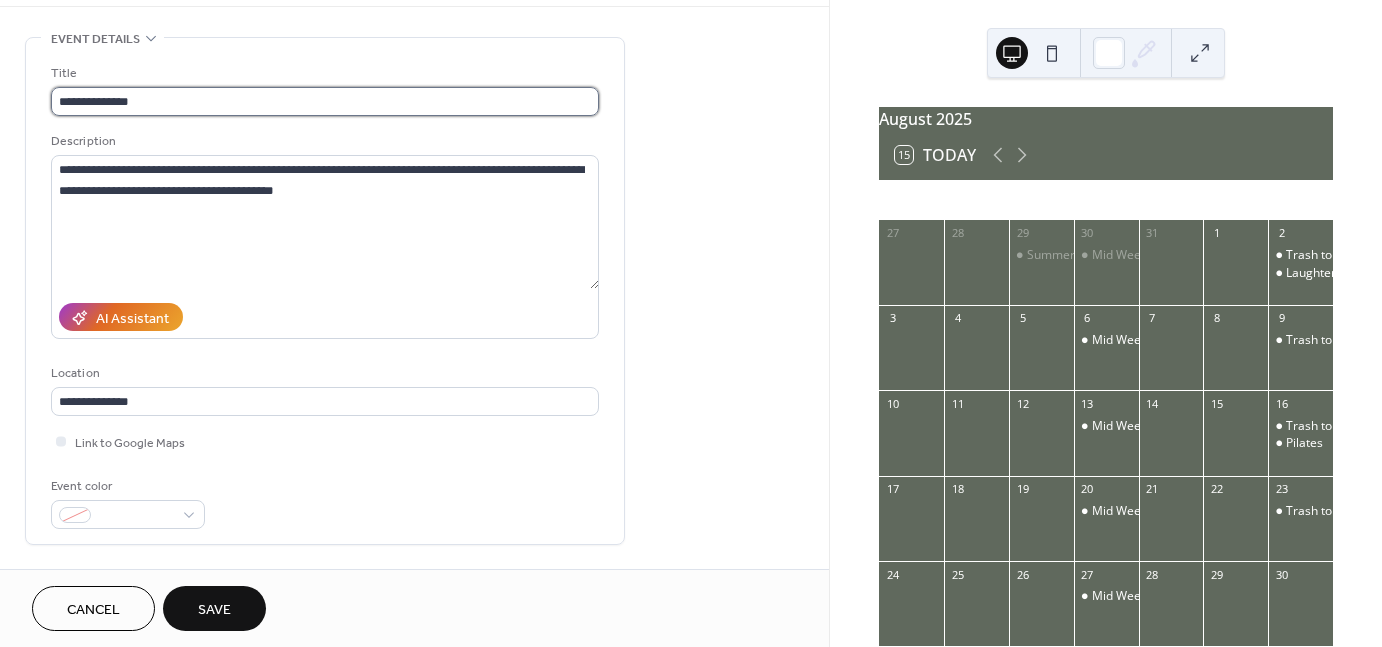 click on "**********" at bounding box center [325, 101] 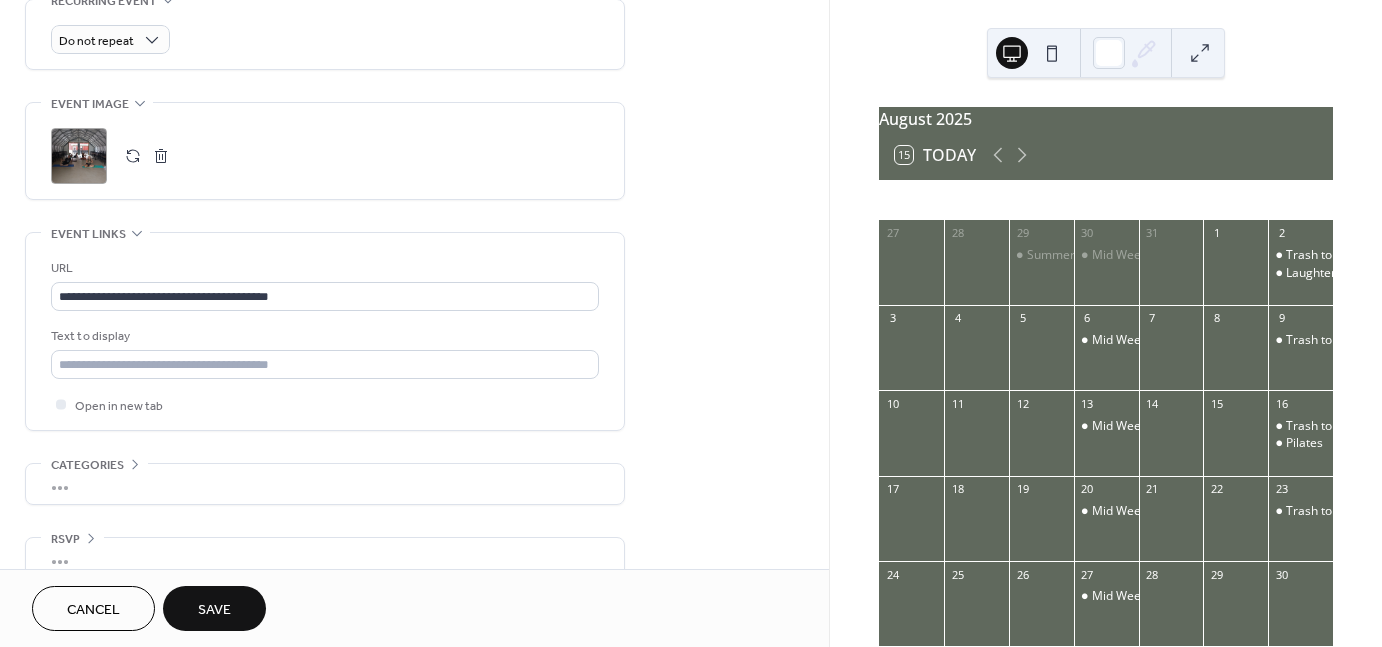 scroll, scrollTop: 904, scrollLeft: 0, axis: vertical 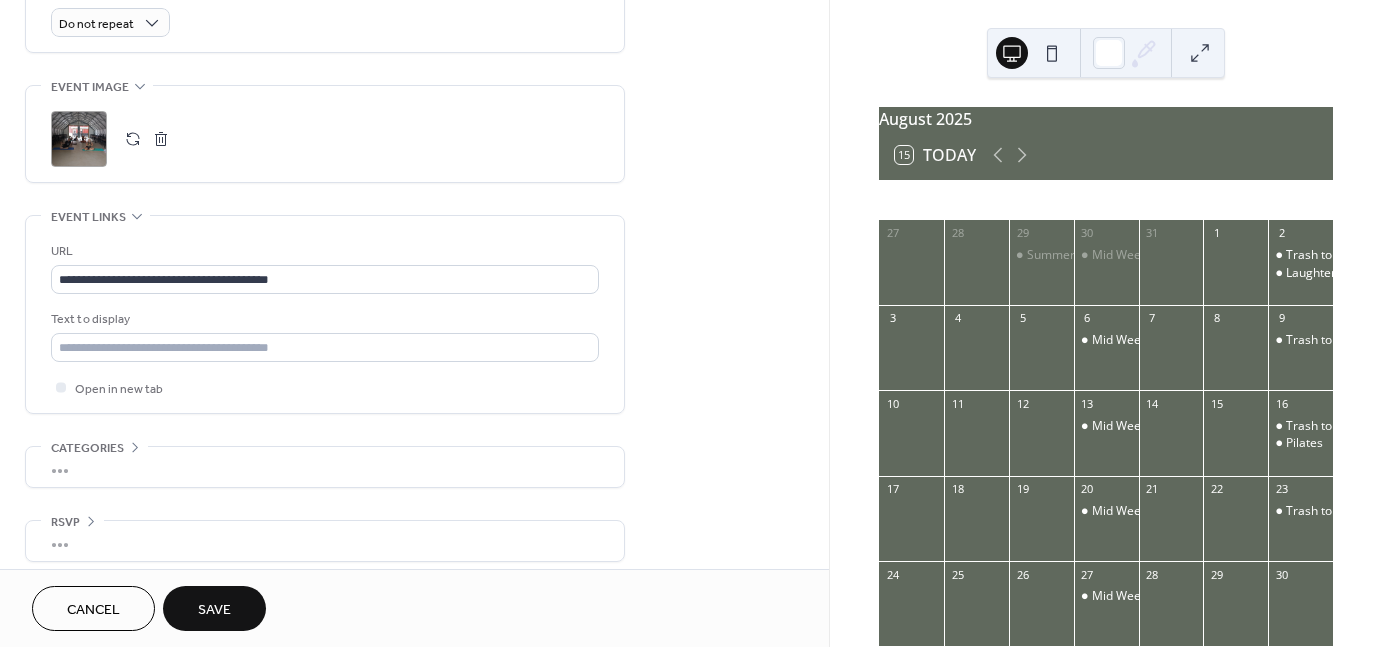 type on "**********" 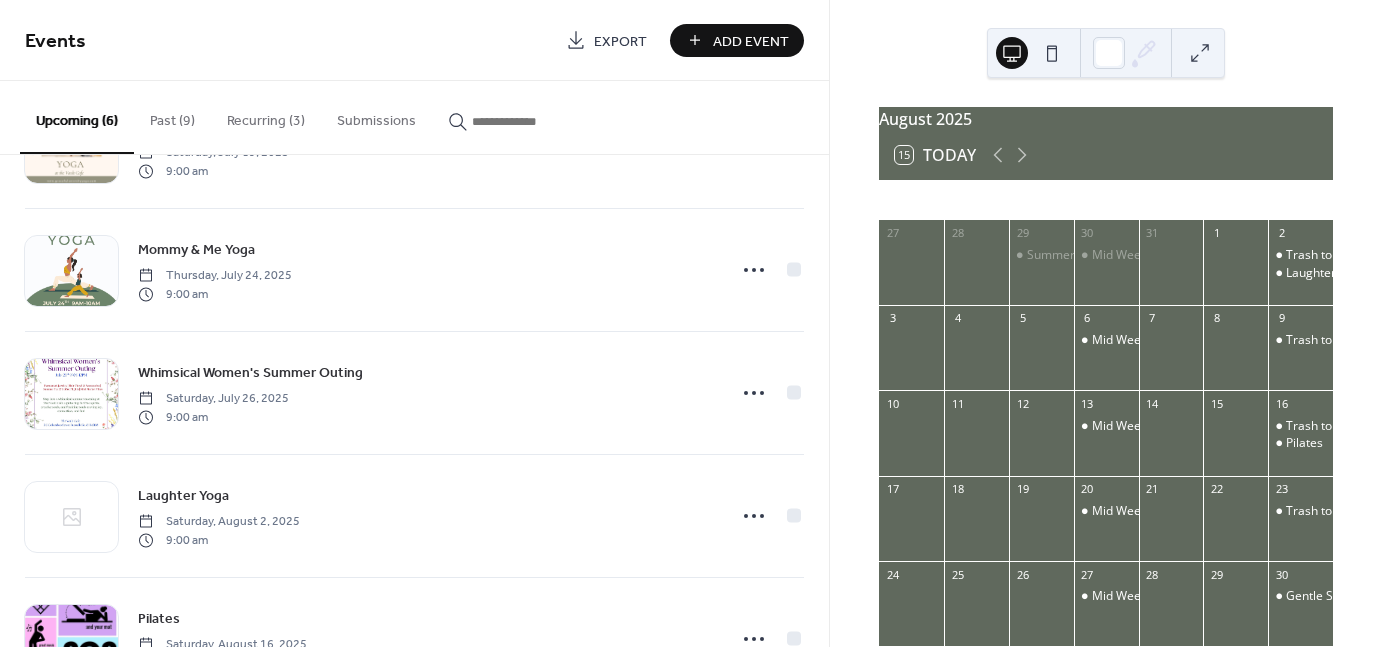 scroll, scrollTop: 303, scrollLeft: 0, axis: vertical 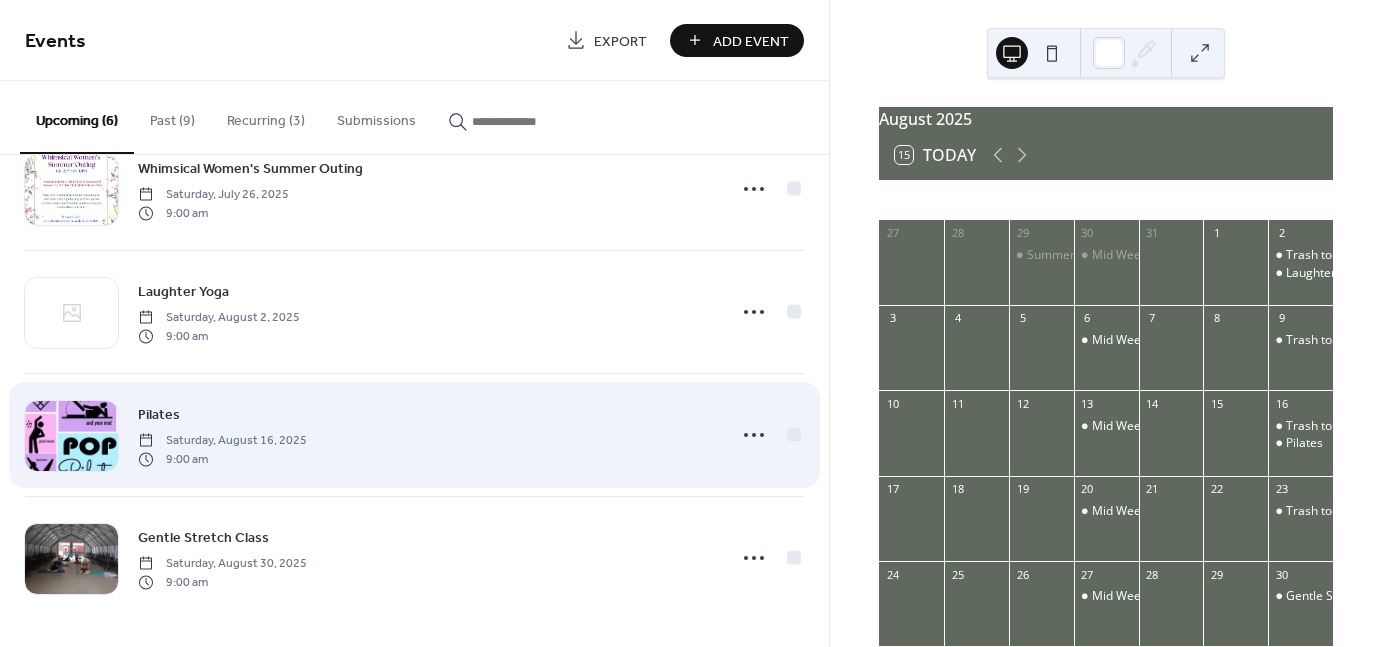 click on "Pilates  [DAY], [MONTH] [DATE], [YEAR] [TIME] [AM/PM]" at bounding box center [426, 435] 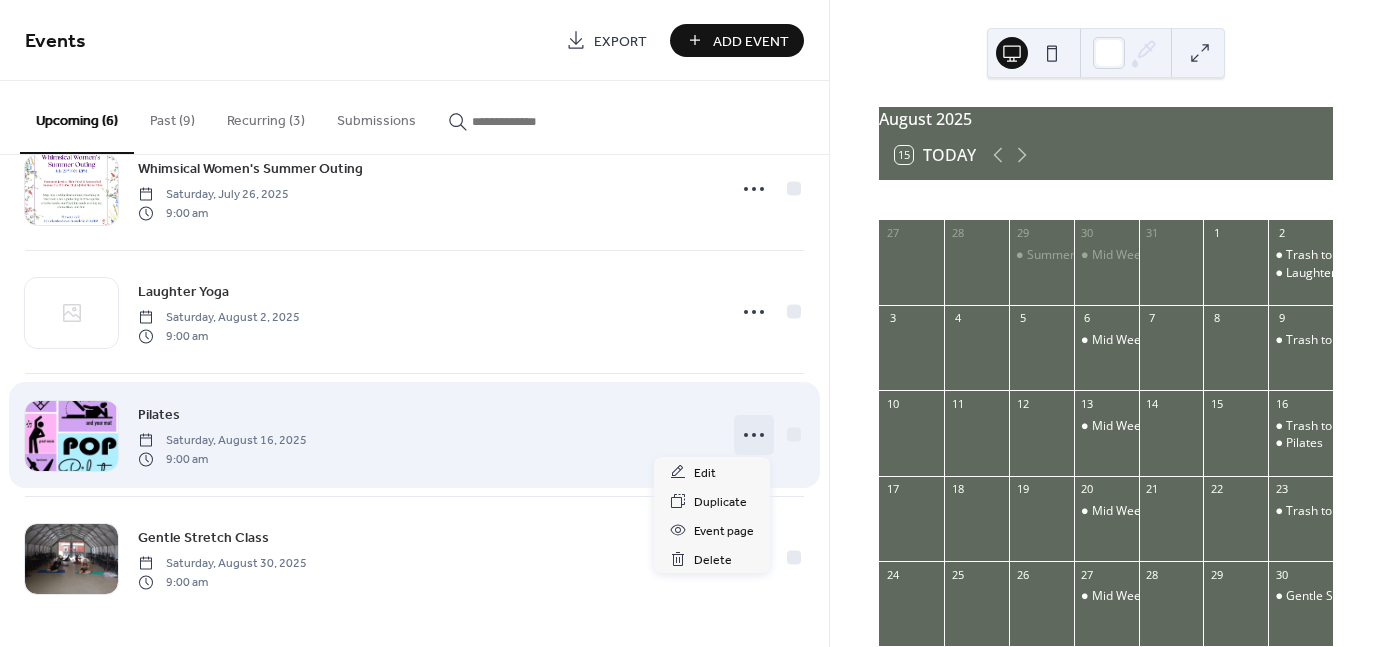 click at bounding box center [754, 435] 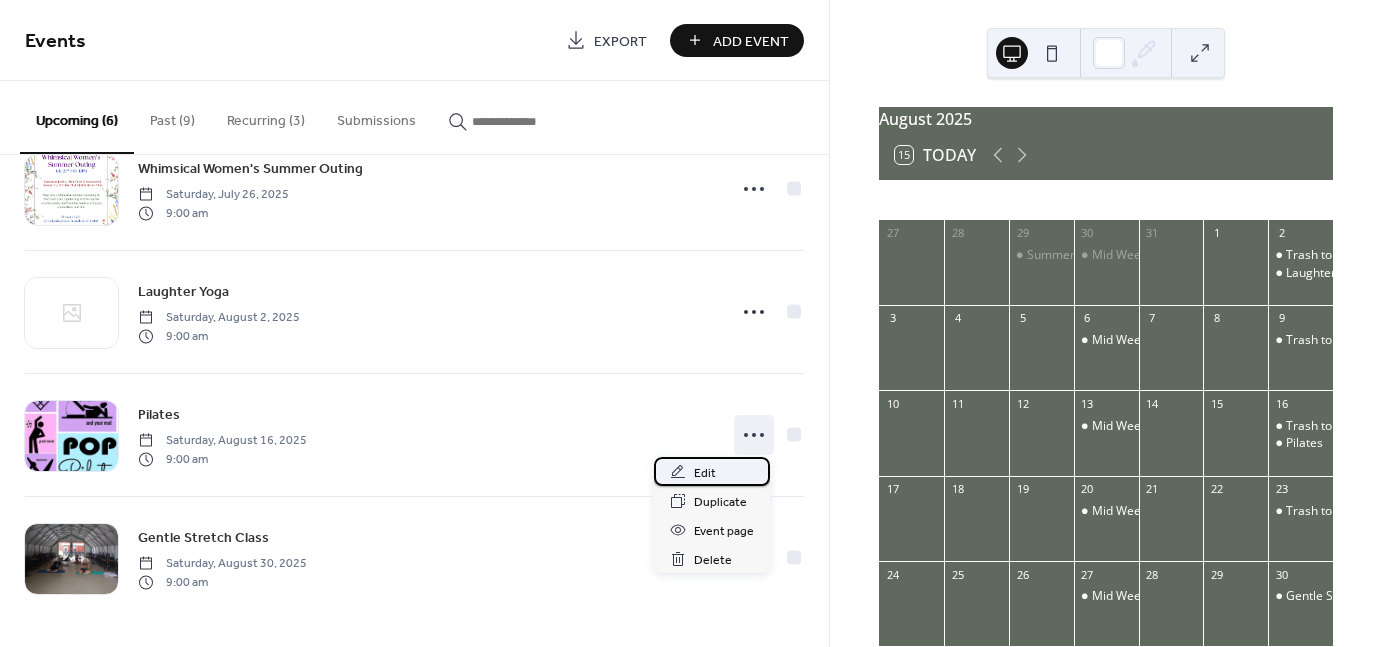 click on "Edit" at bounding box center (705, 473) 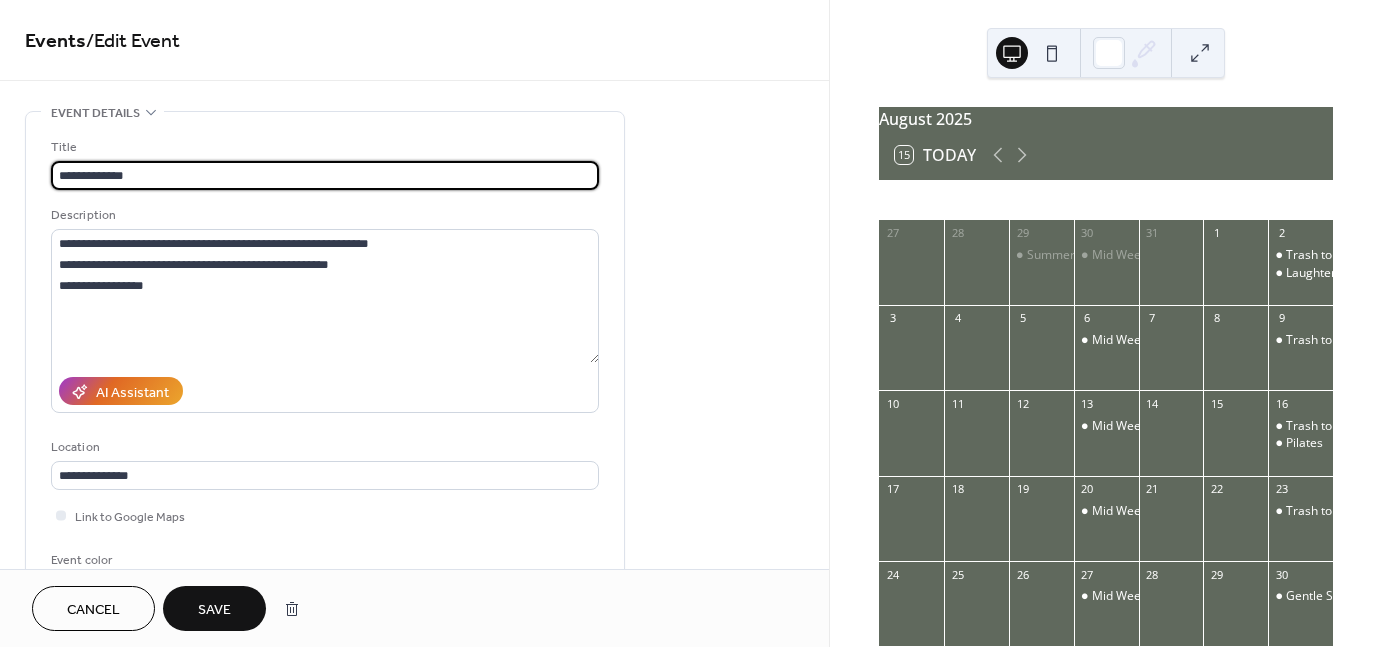 type on "**********" 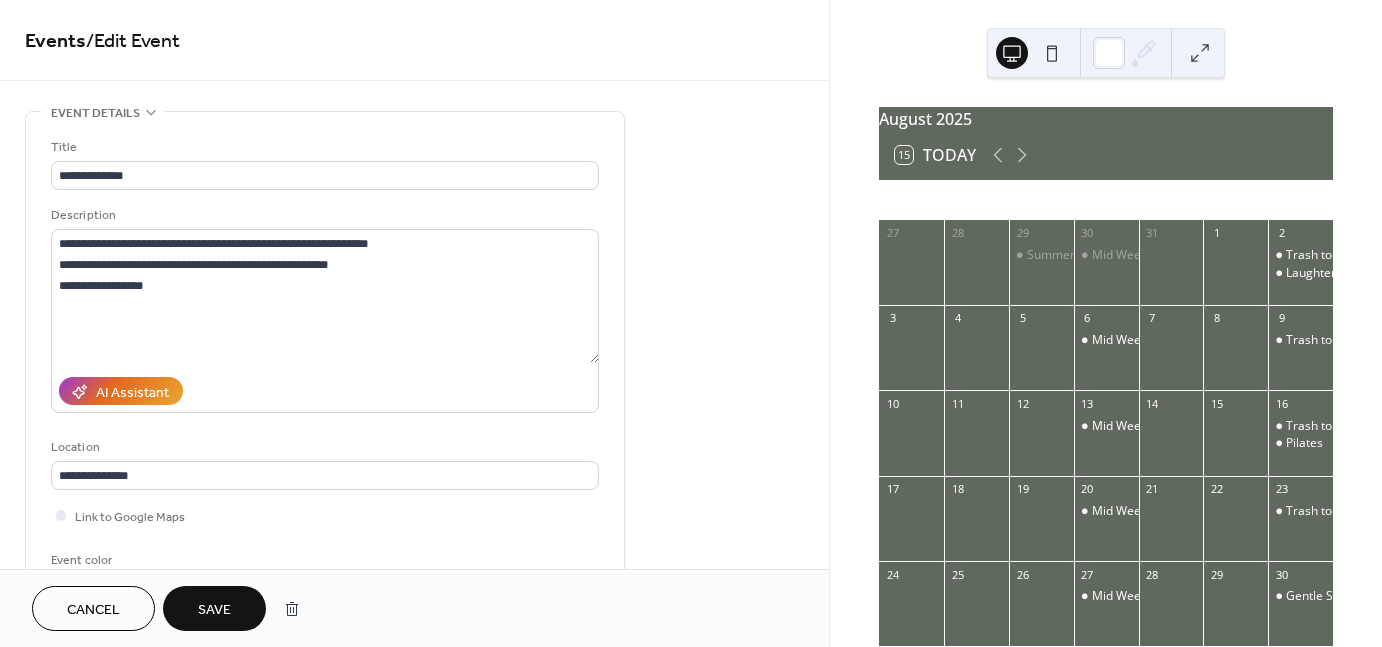 click on "Save" at bounding box center [214, 610] 